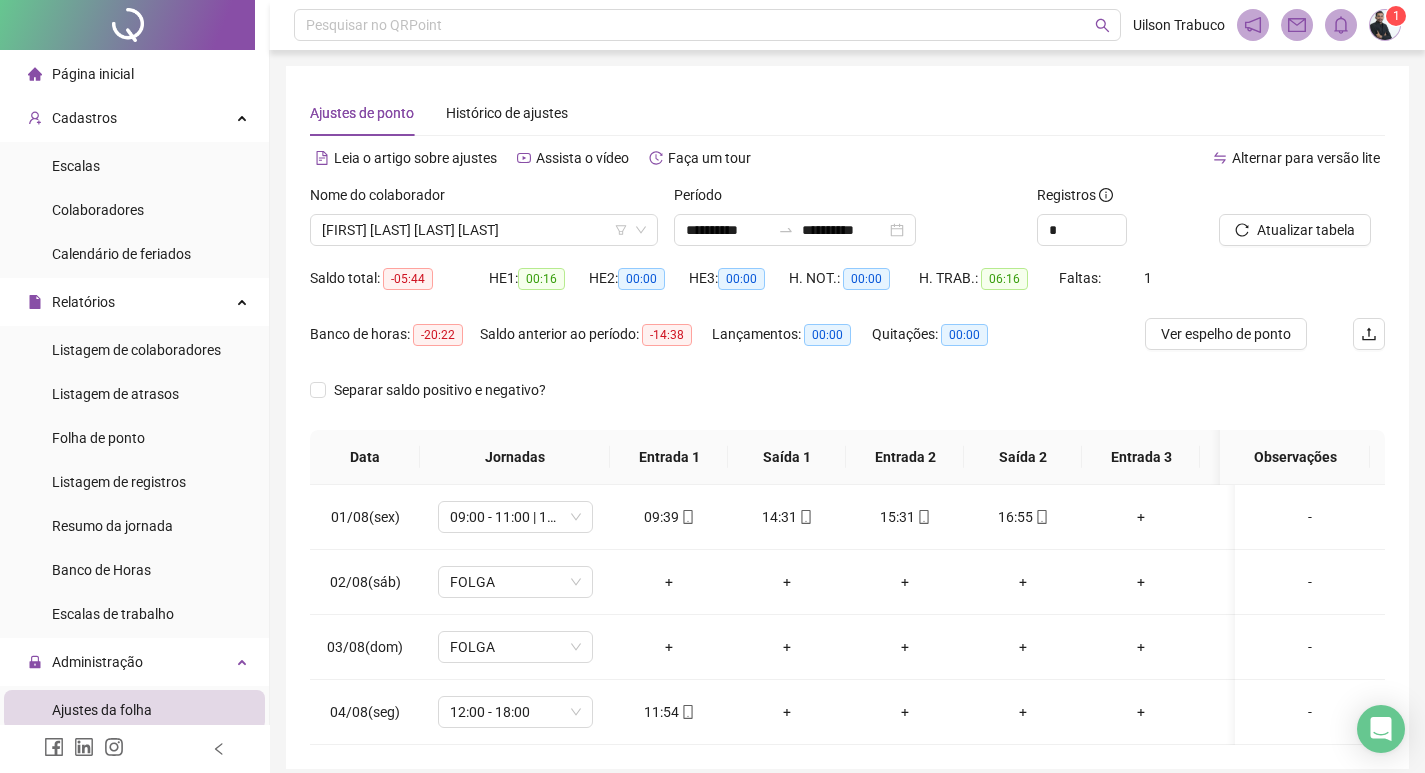 scroll, scrollTop: 97, scrollLeft: 0, axis: vertical 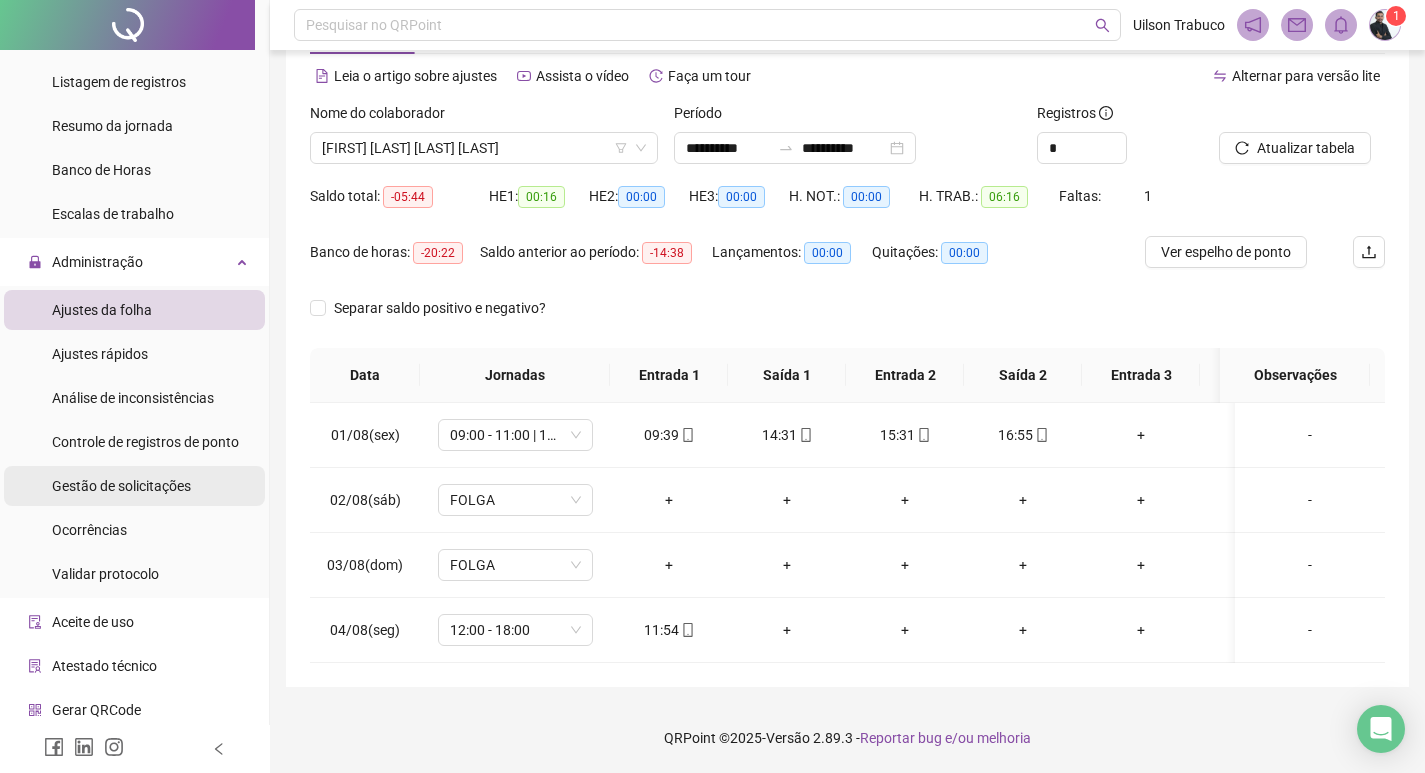 click on "Gestão de solicitações" at bounding box center (121, 486) 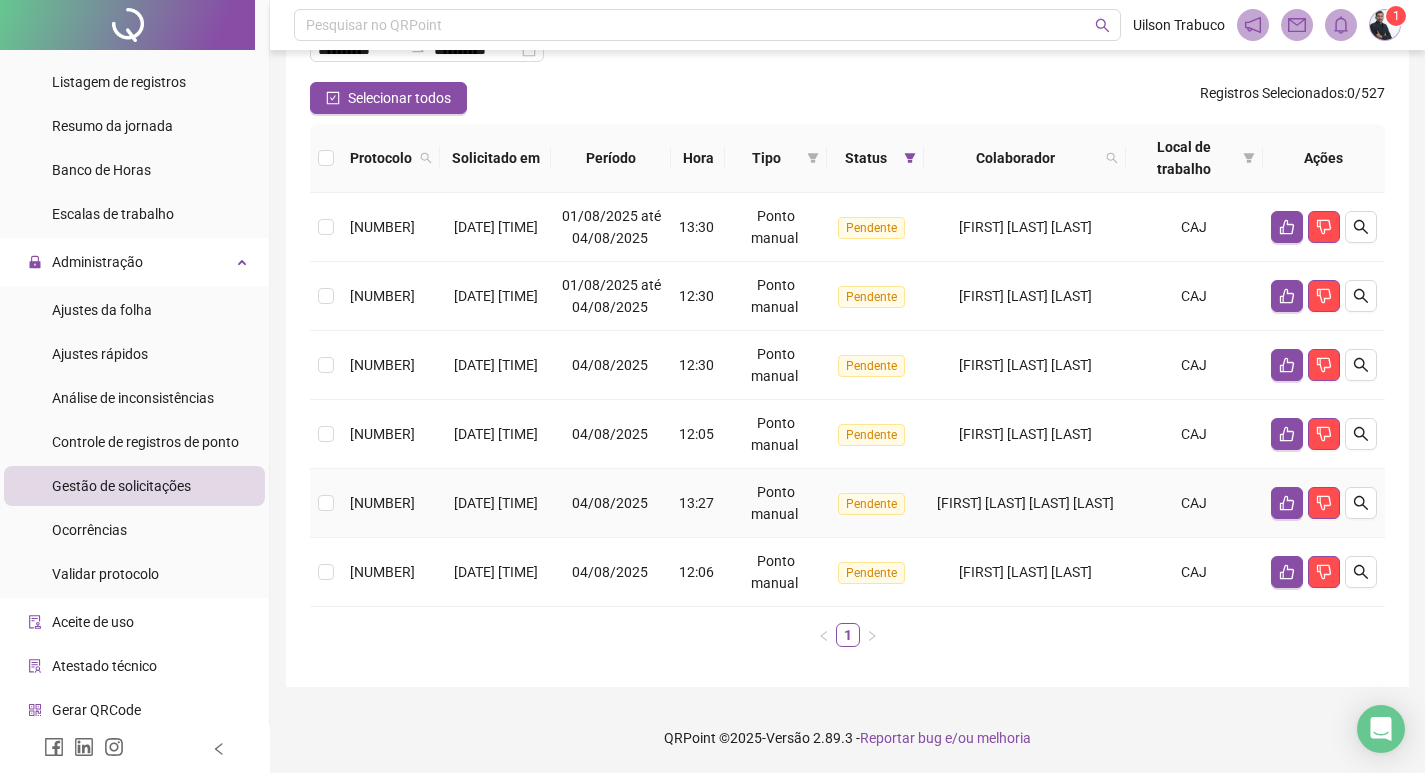 scroll, scrollTop: 194, scrollLeft: 0, axis: vertical 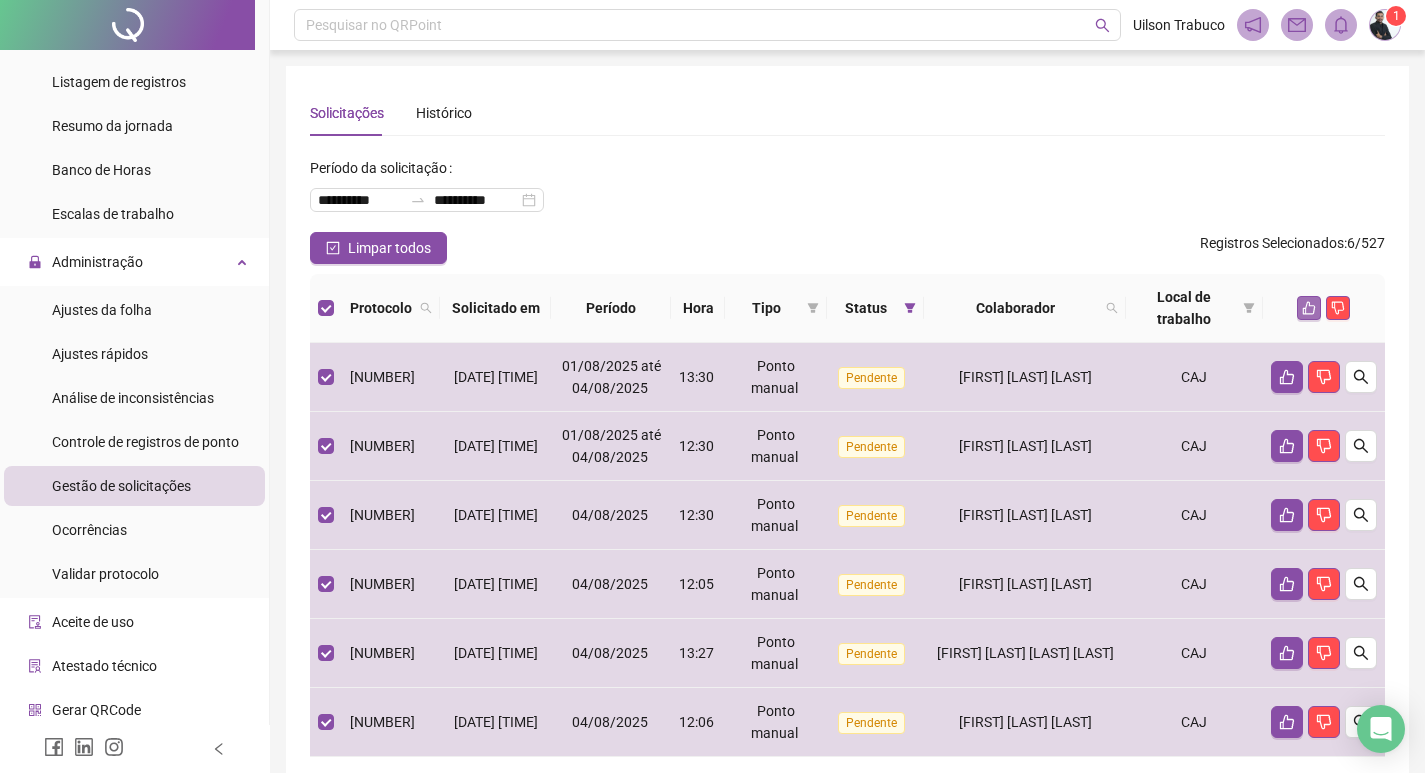 click at bounding box center (1309, 308) 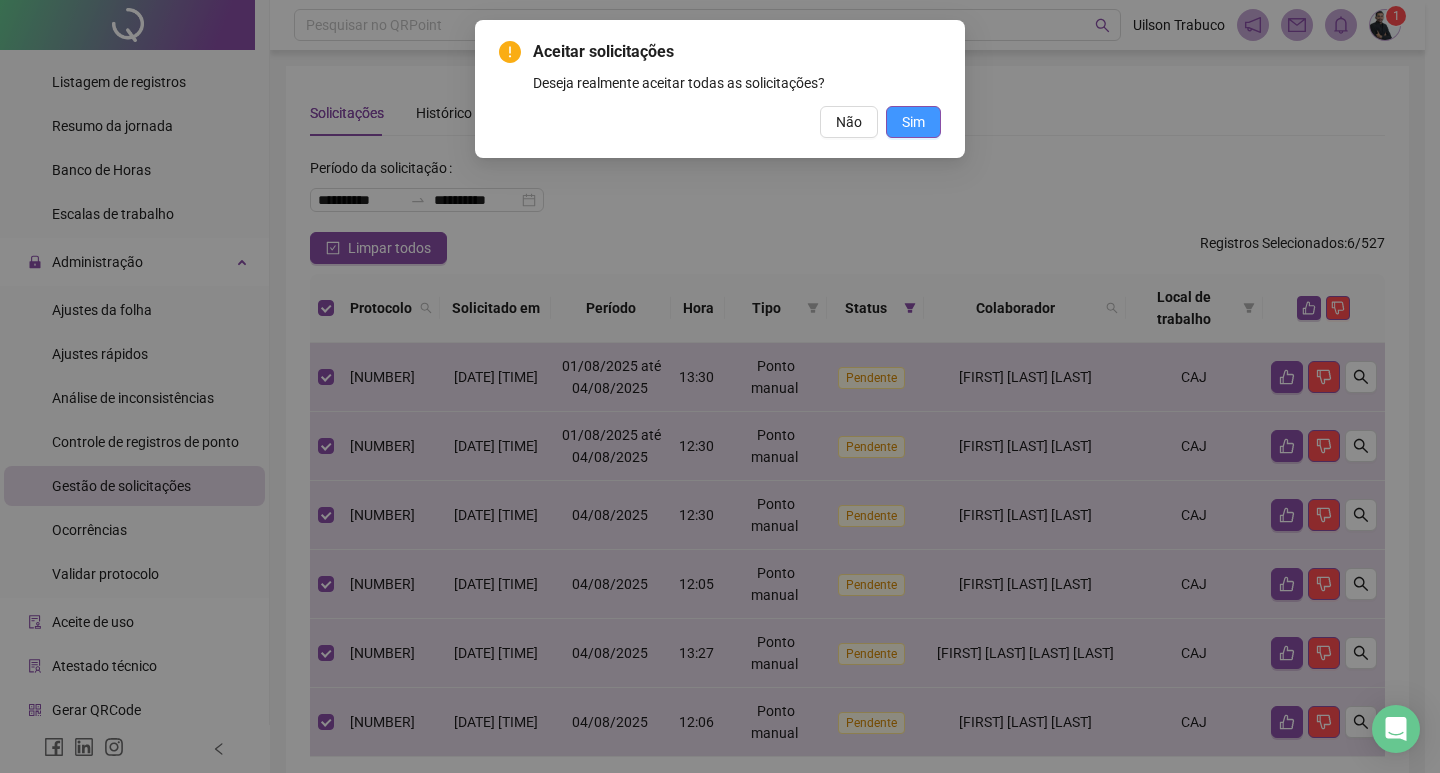 click on "Sim" at bounding box center (913, 122) 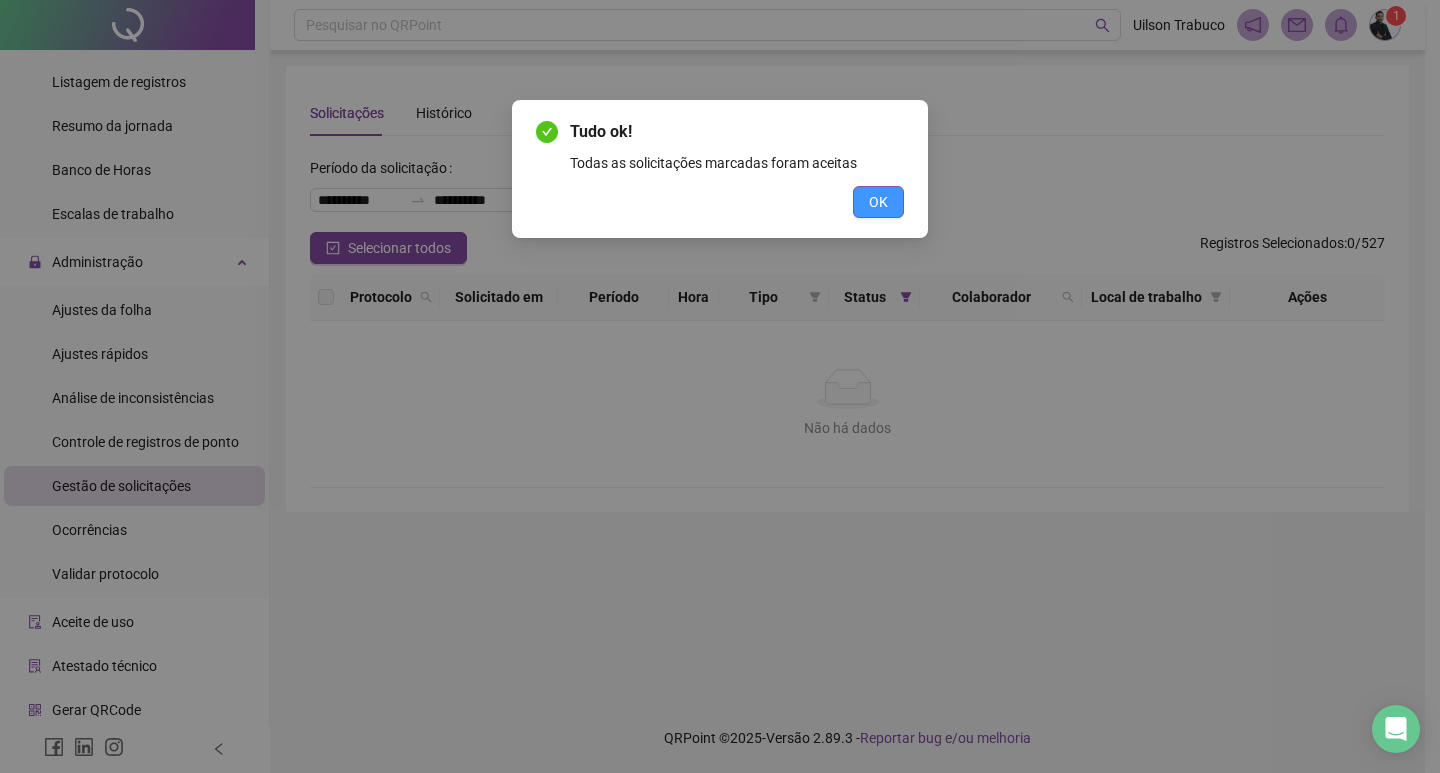 click on "OK" at bounding box center (878, 202) 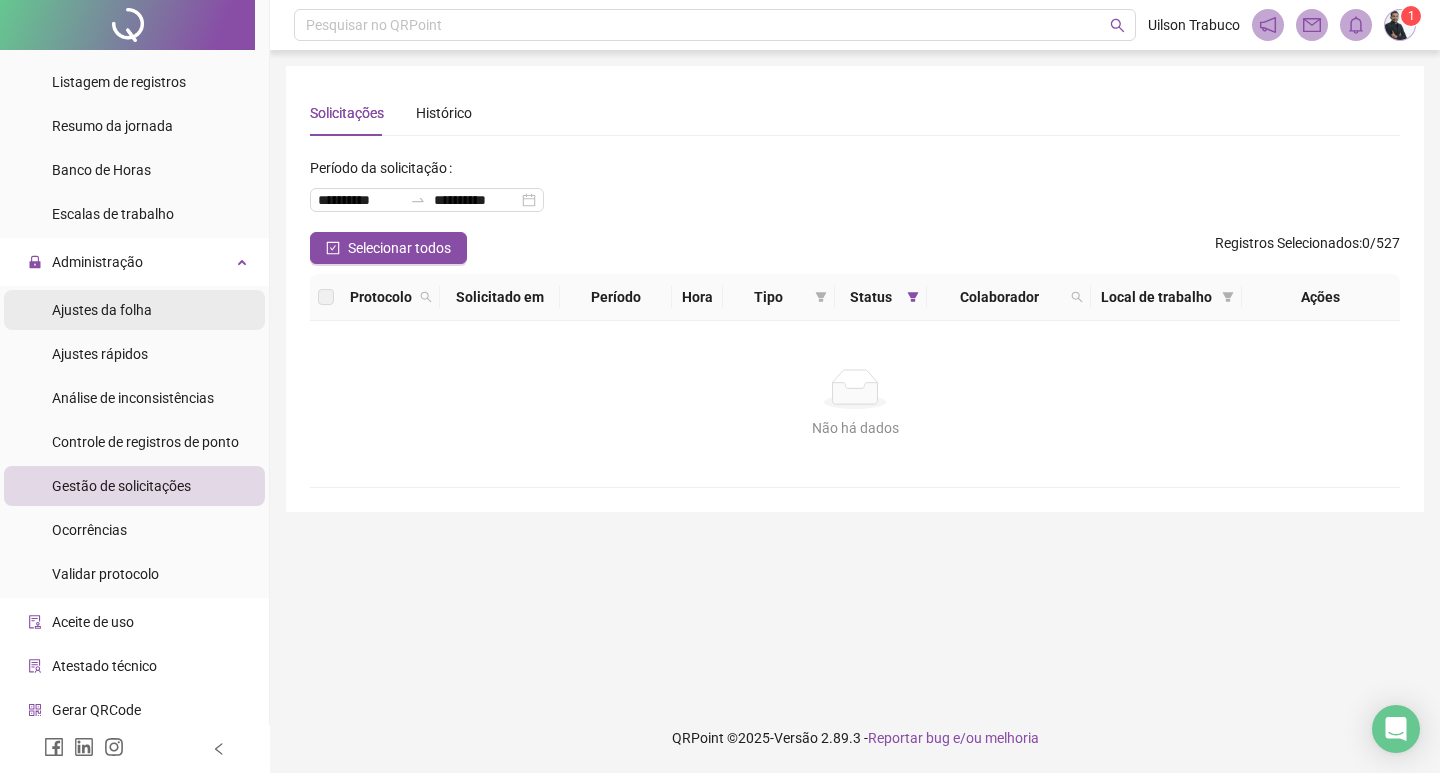 click on "Ajustes da folha" at bounding box center (102, 310) 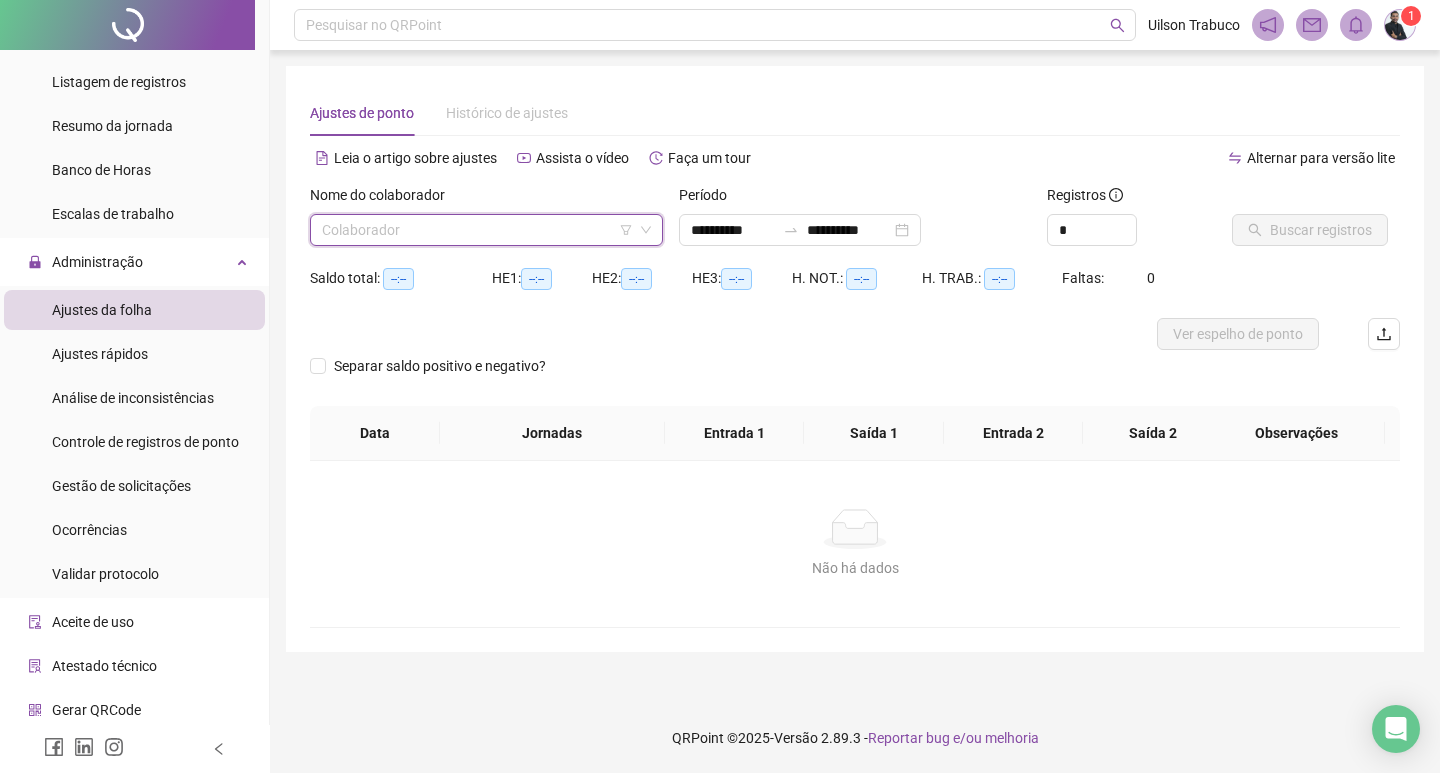 click at bounding box center (477, 230) 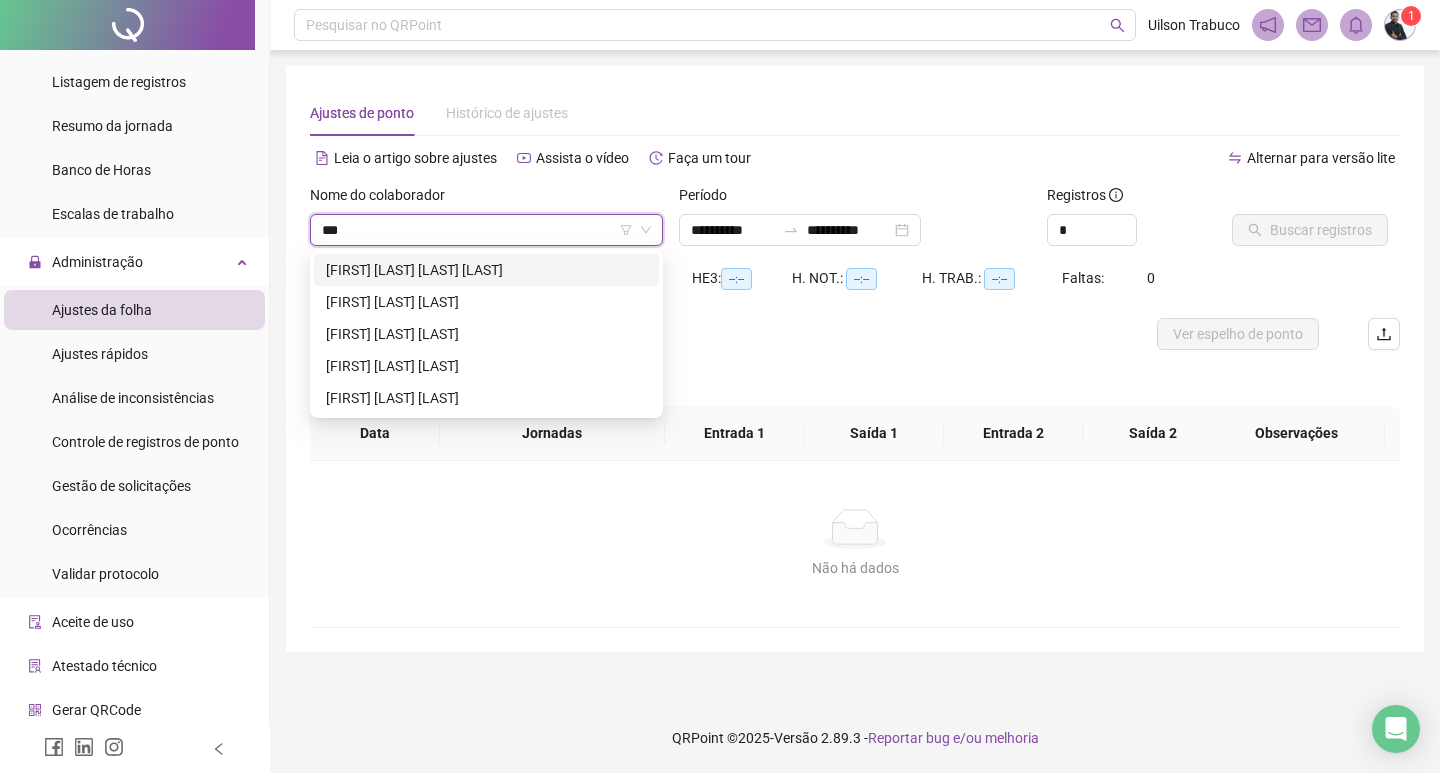 type on "****" 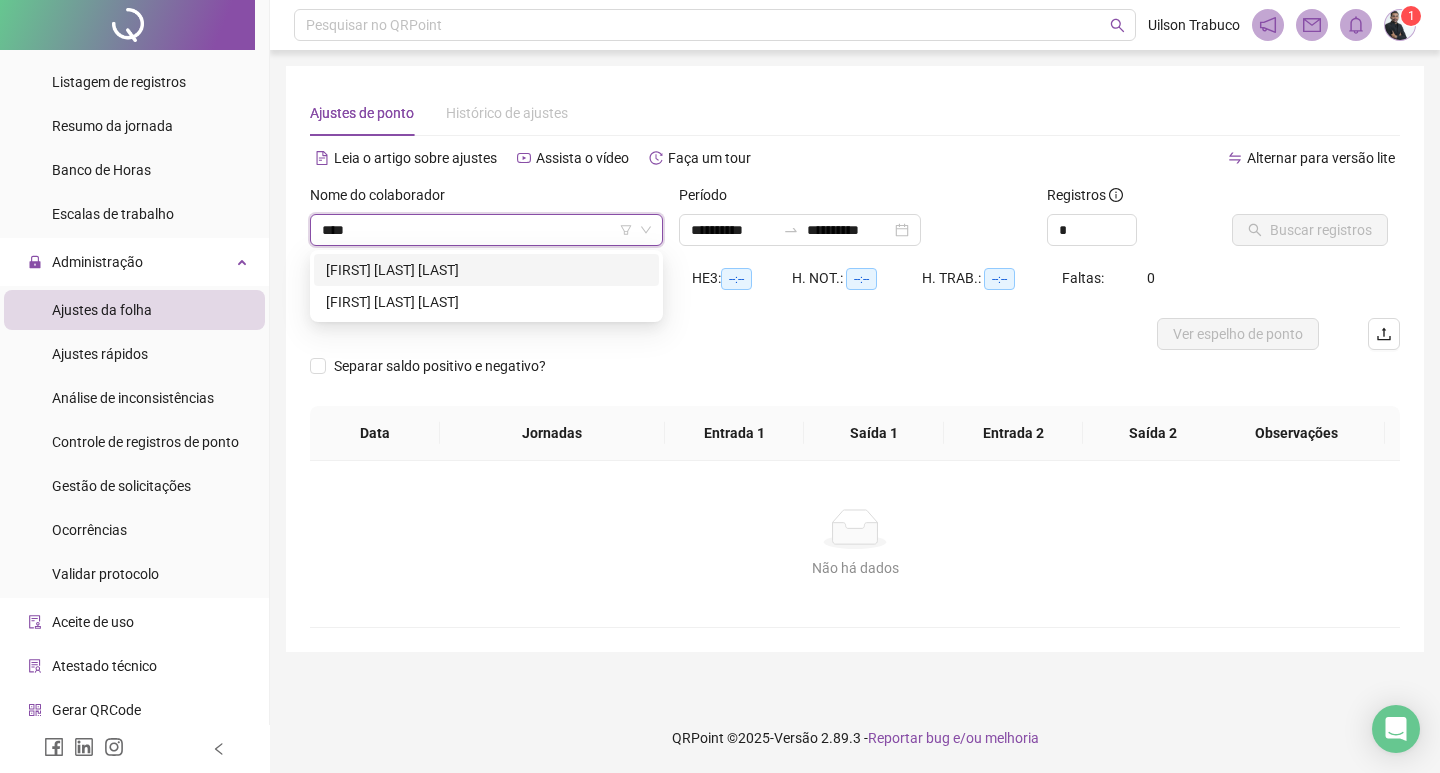 click on "[FIRST] [LAST] [LAST]" at bounding box center [486, 270] 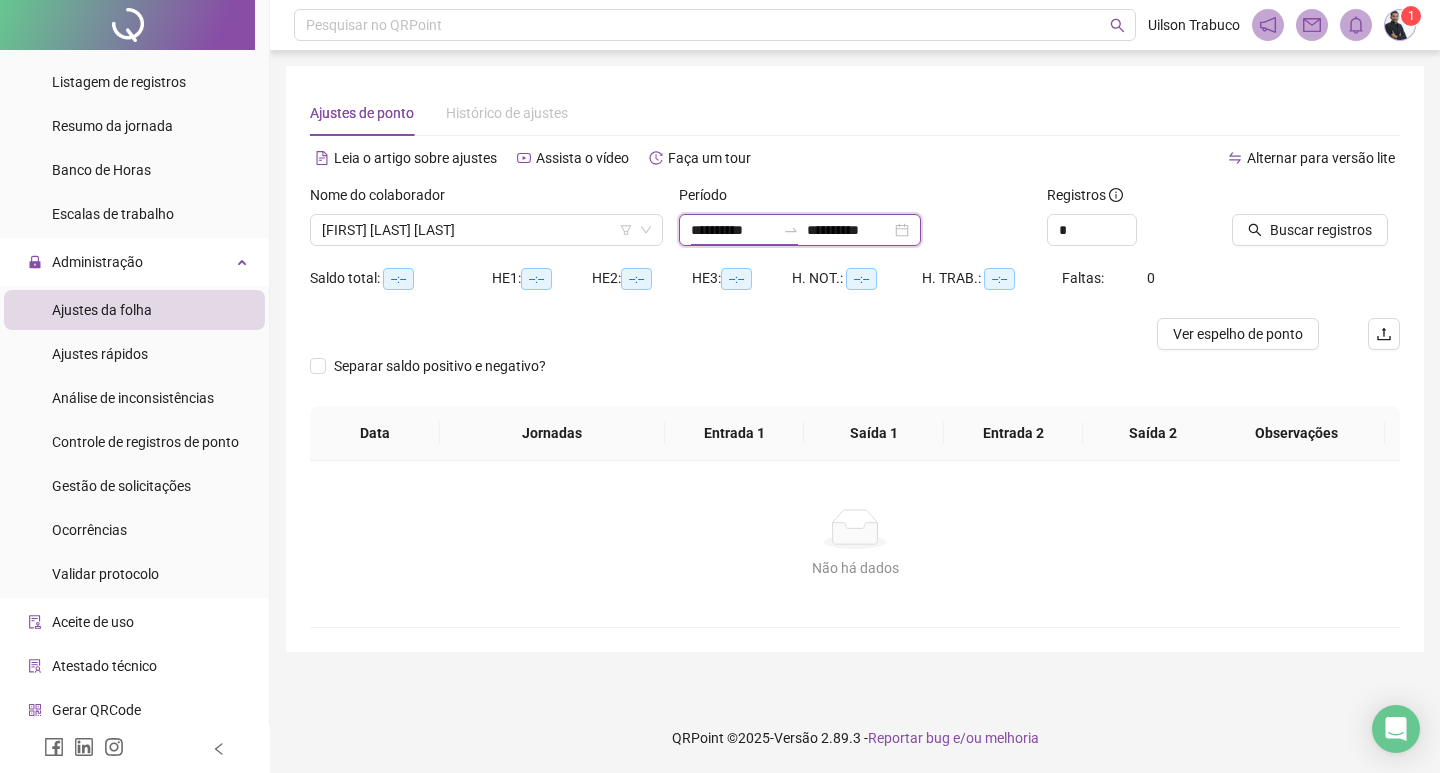 click on "**********" at bounding box center [733, 230] 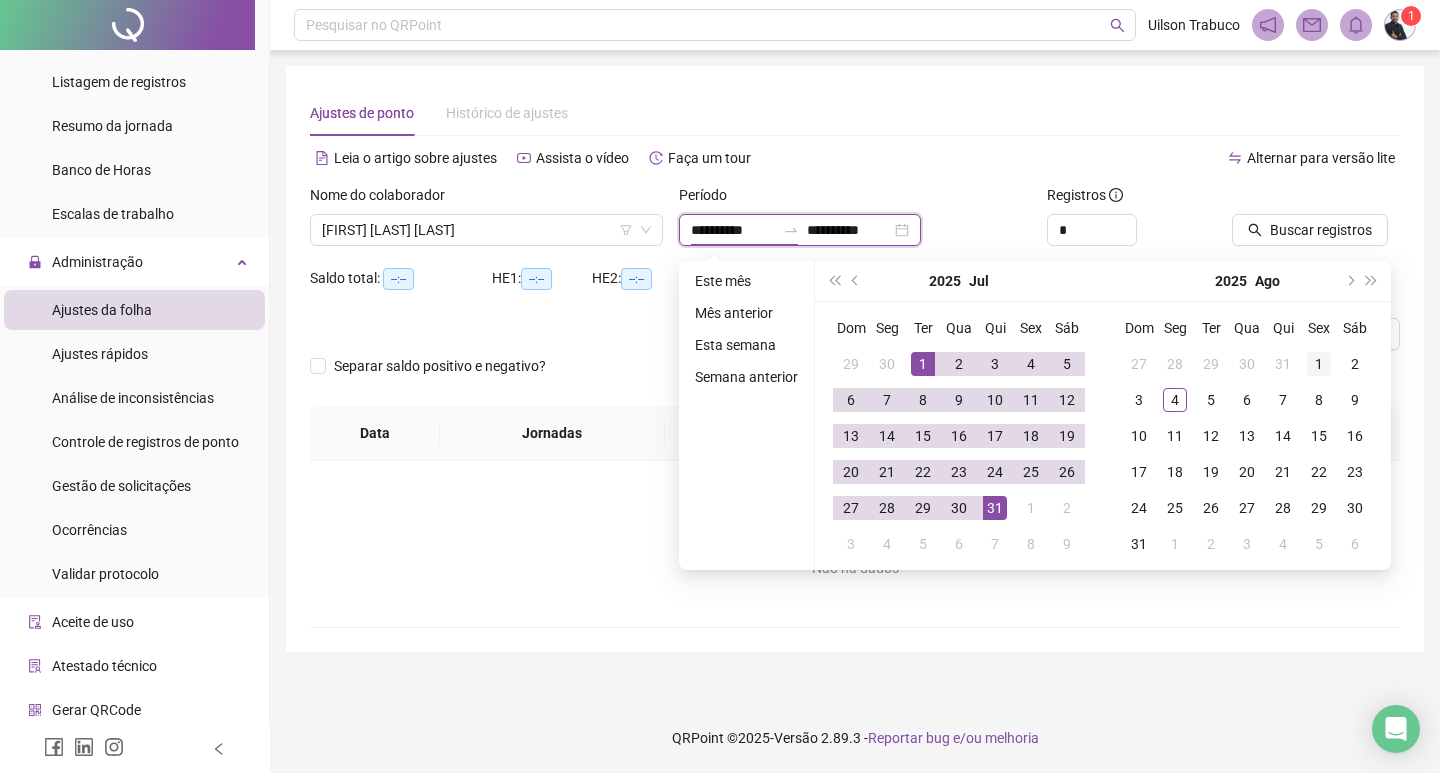 type on "**********" 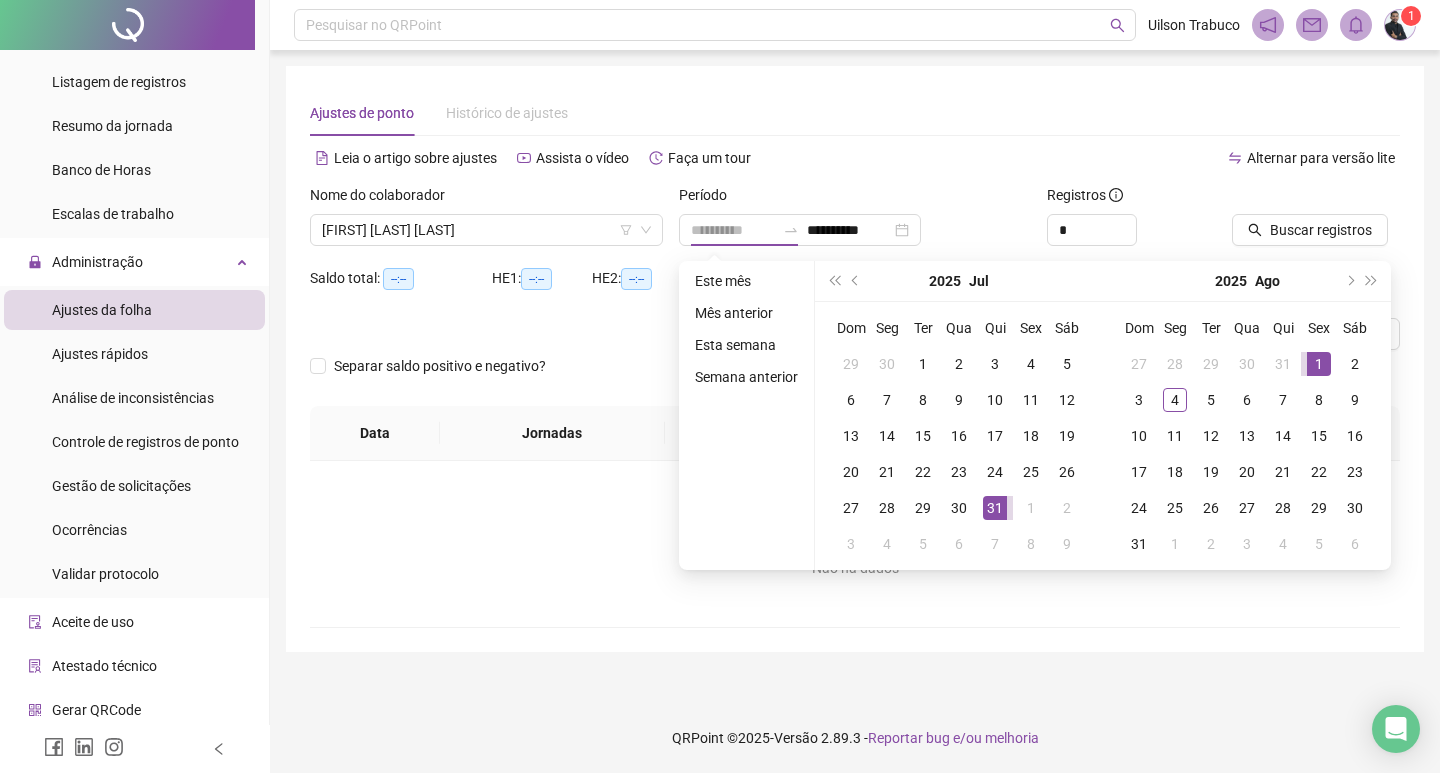 click on "1" at bounding box center (1319, 364) 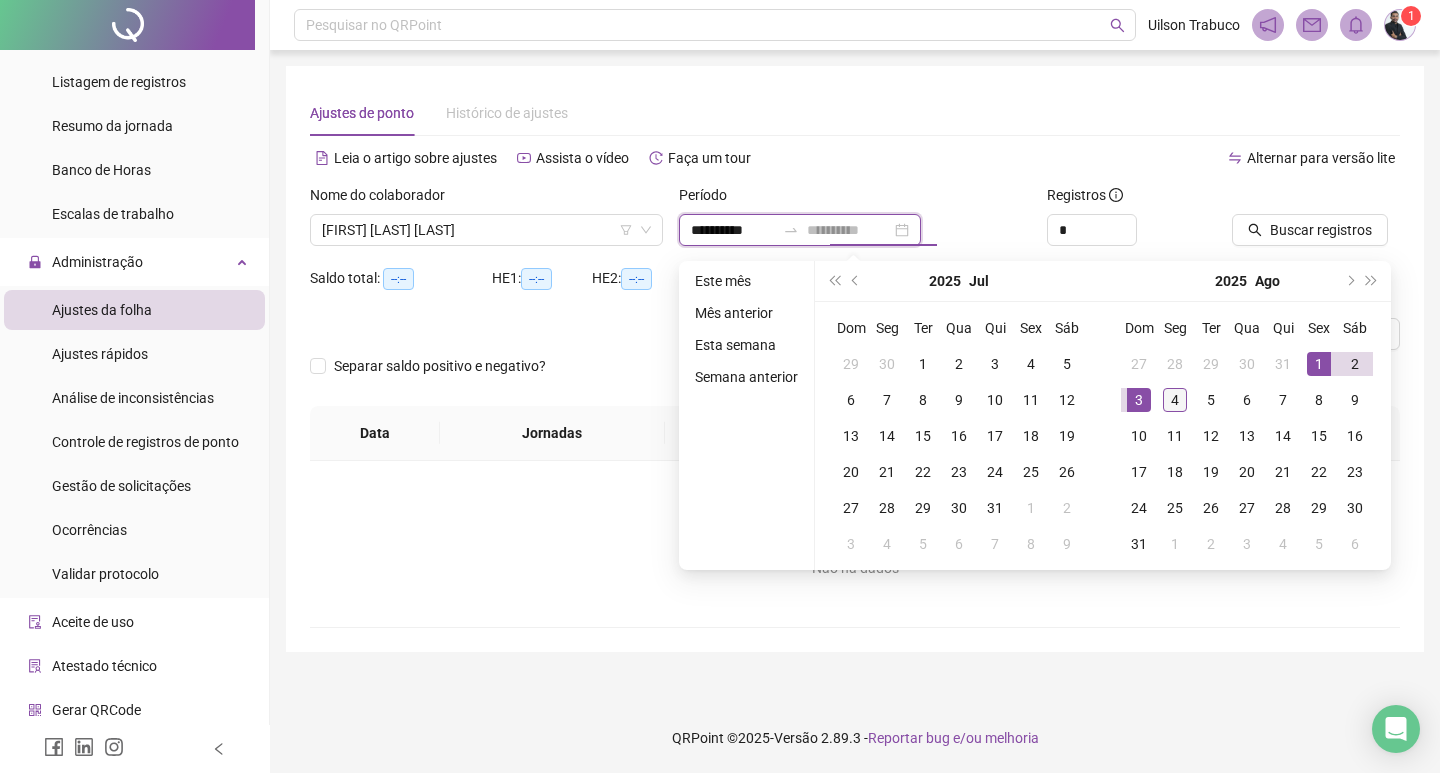 type on "**********" 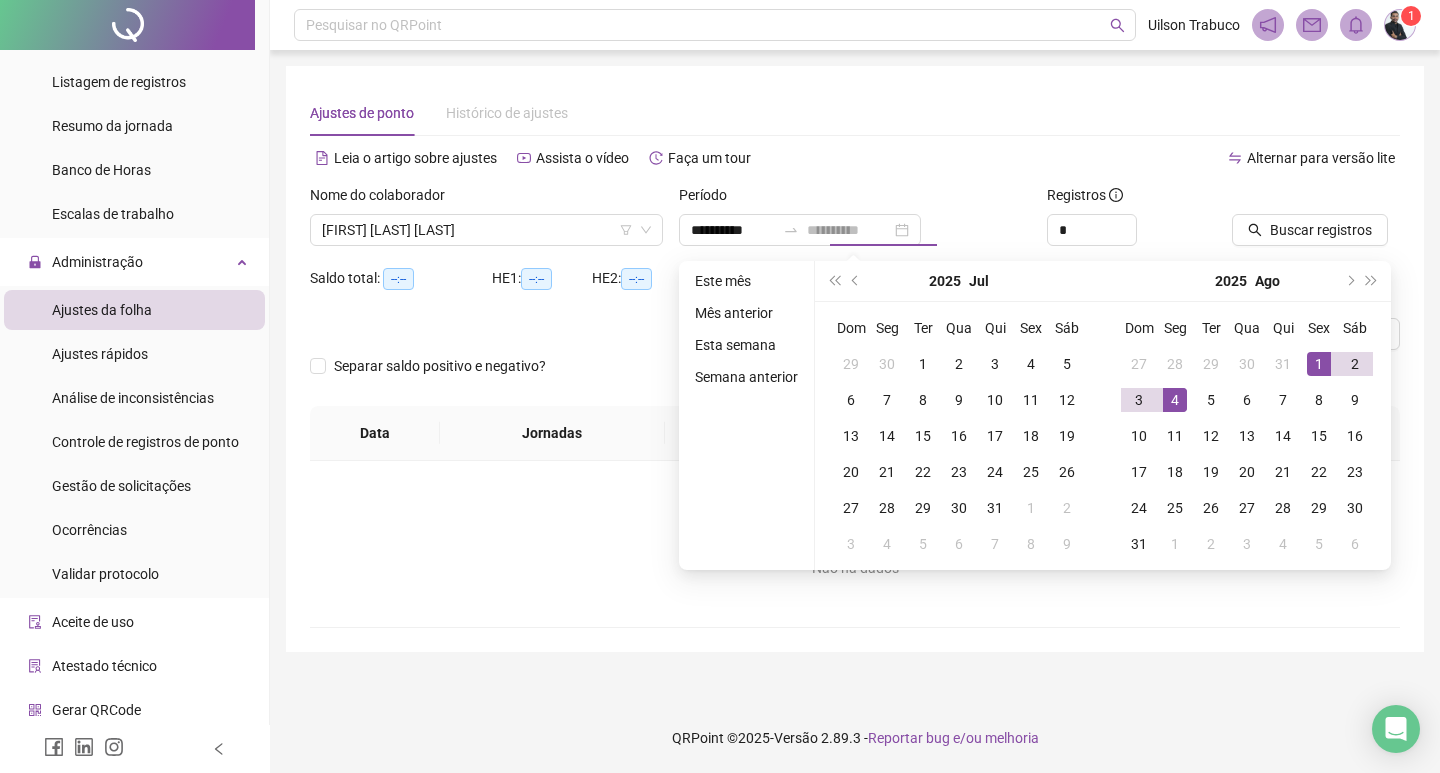 click on "4" at bounding box center [1175, 400] 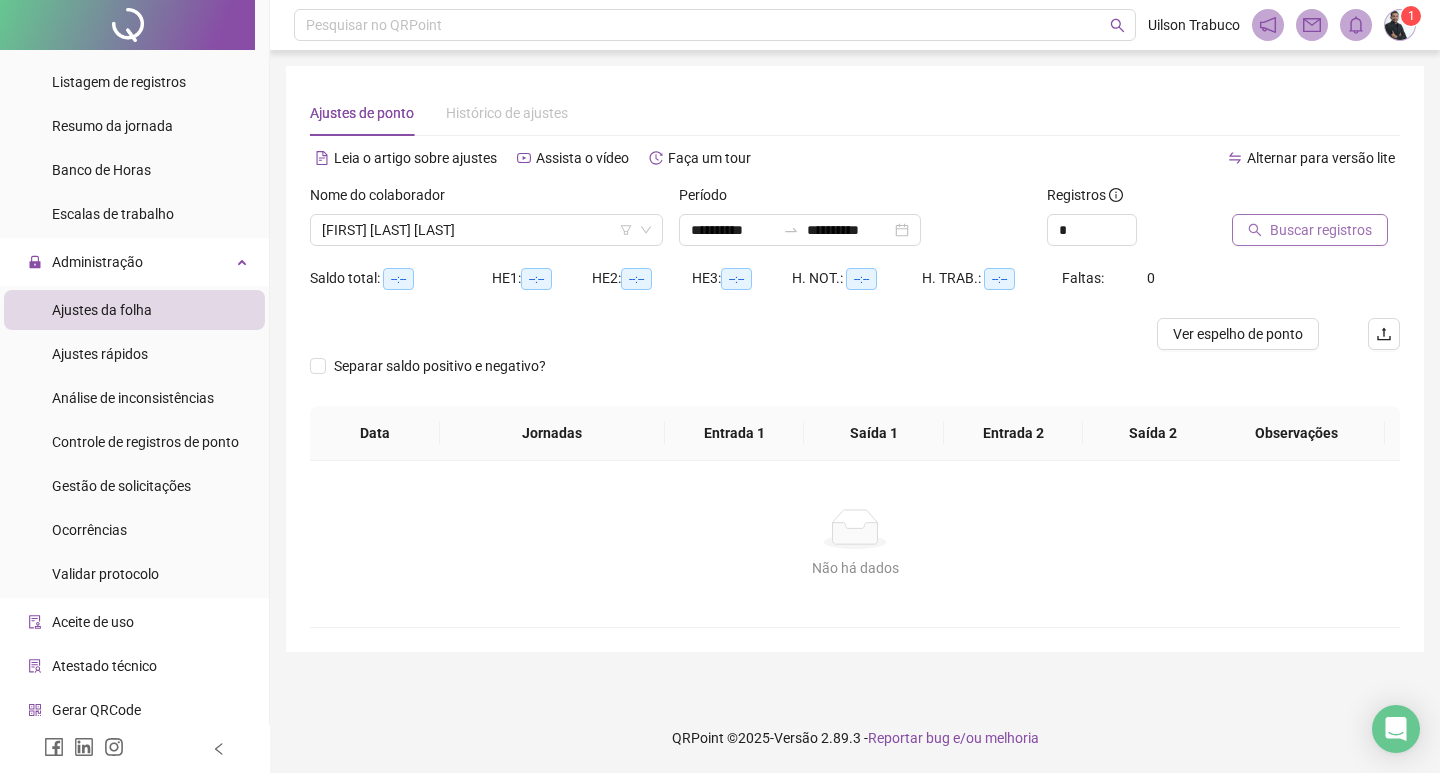 click on "Buscar registros" at bounding box center (1321, 230) 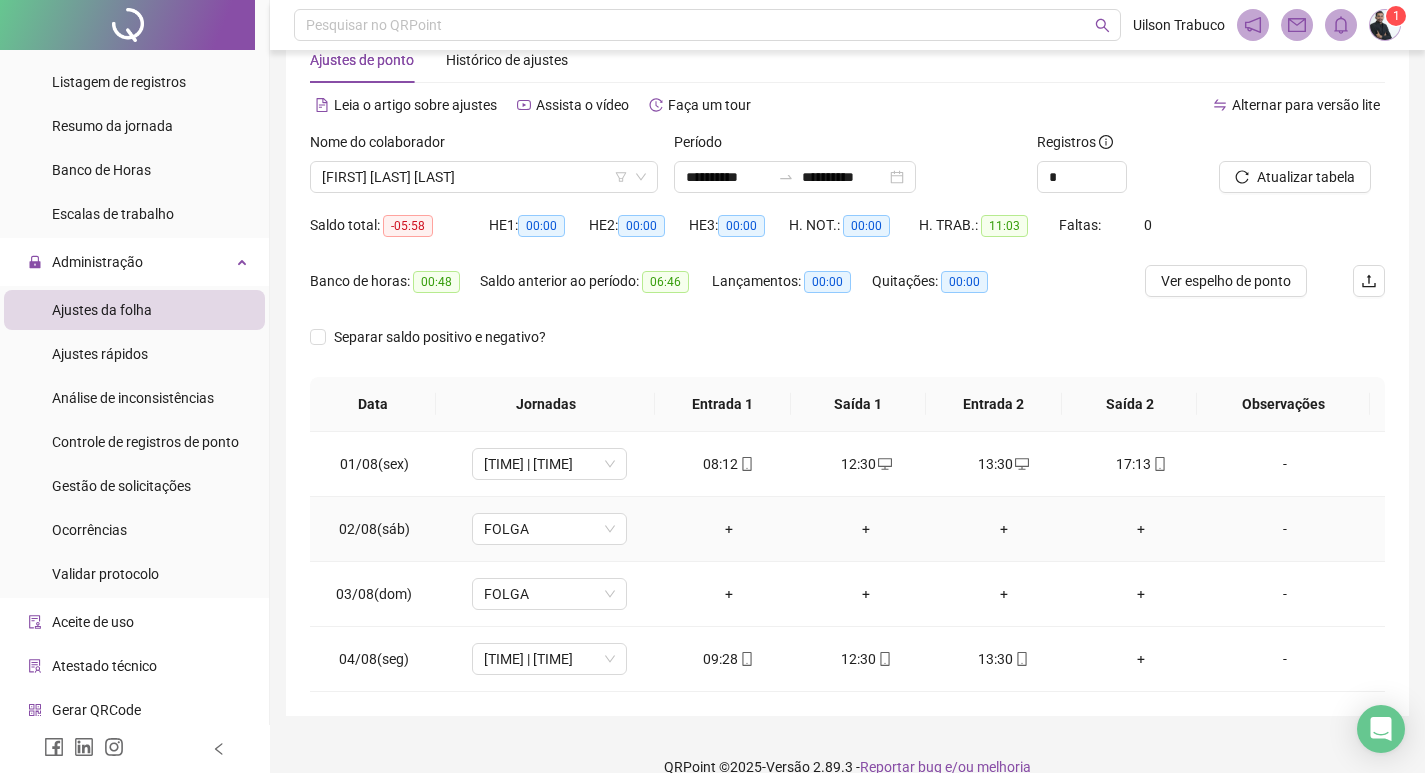 scroll, scrollTop: 82, scrollLeft: 0, axis: vertical 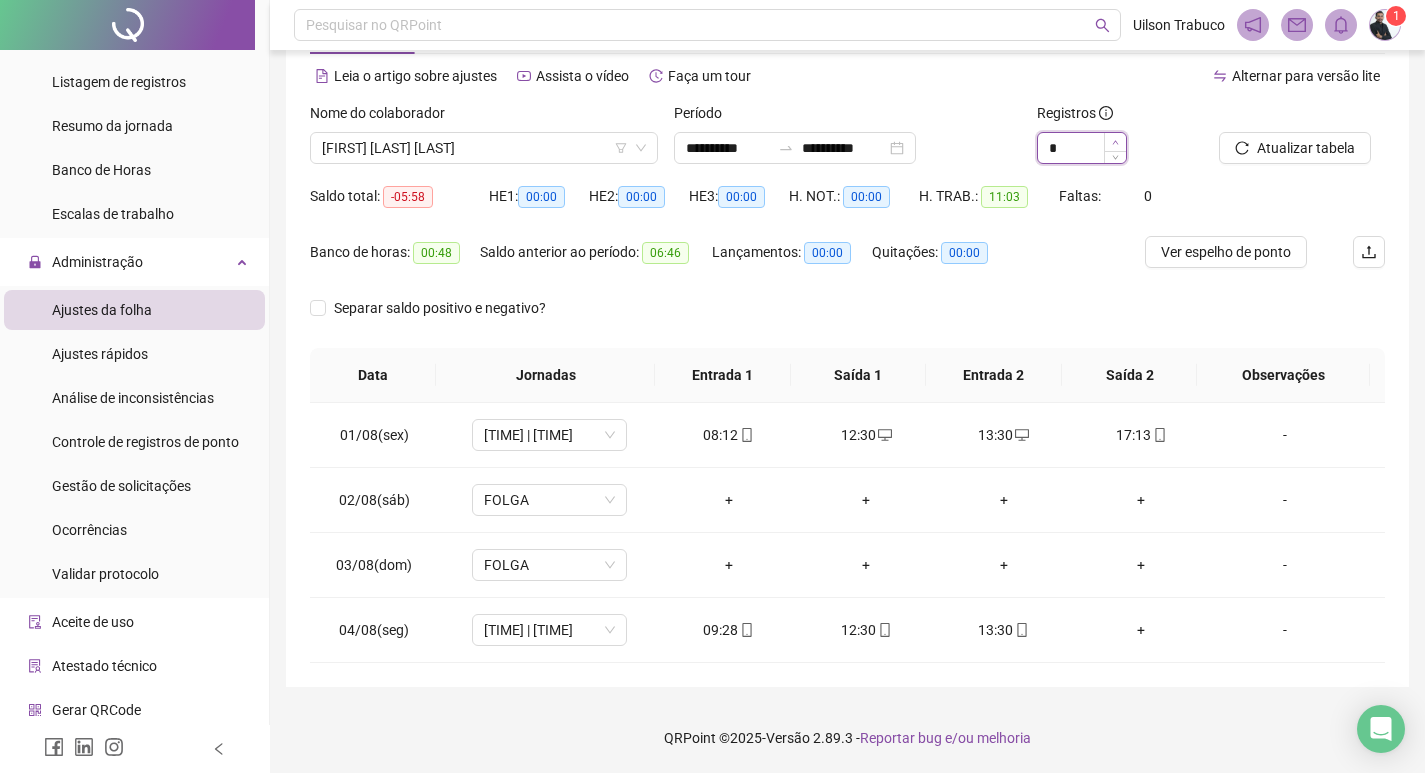 type on "*" 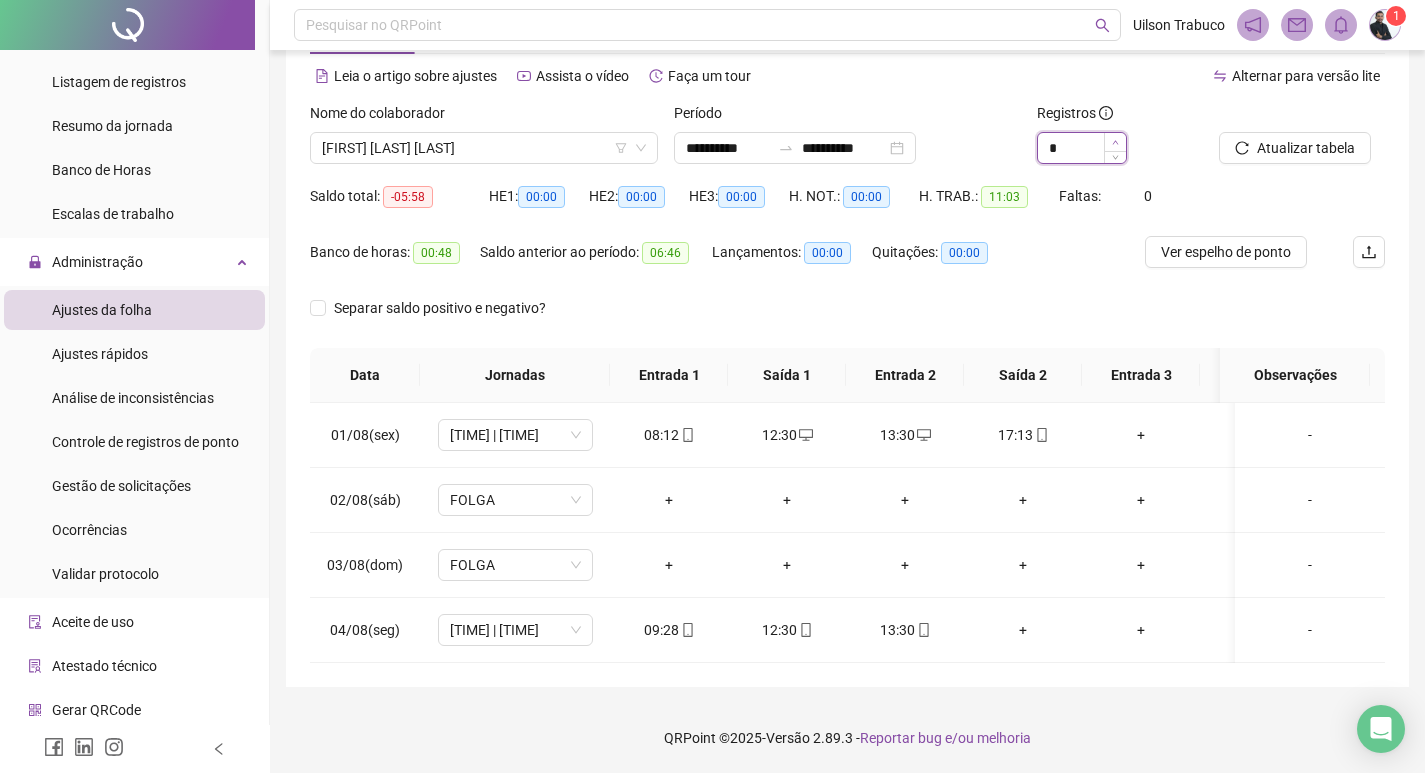 click at bounding box center (1115, 142) 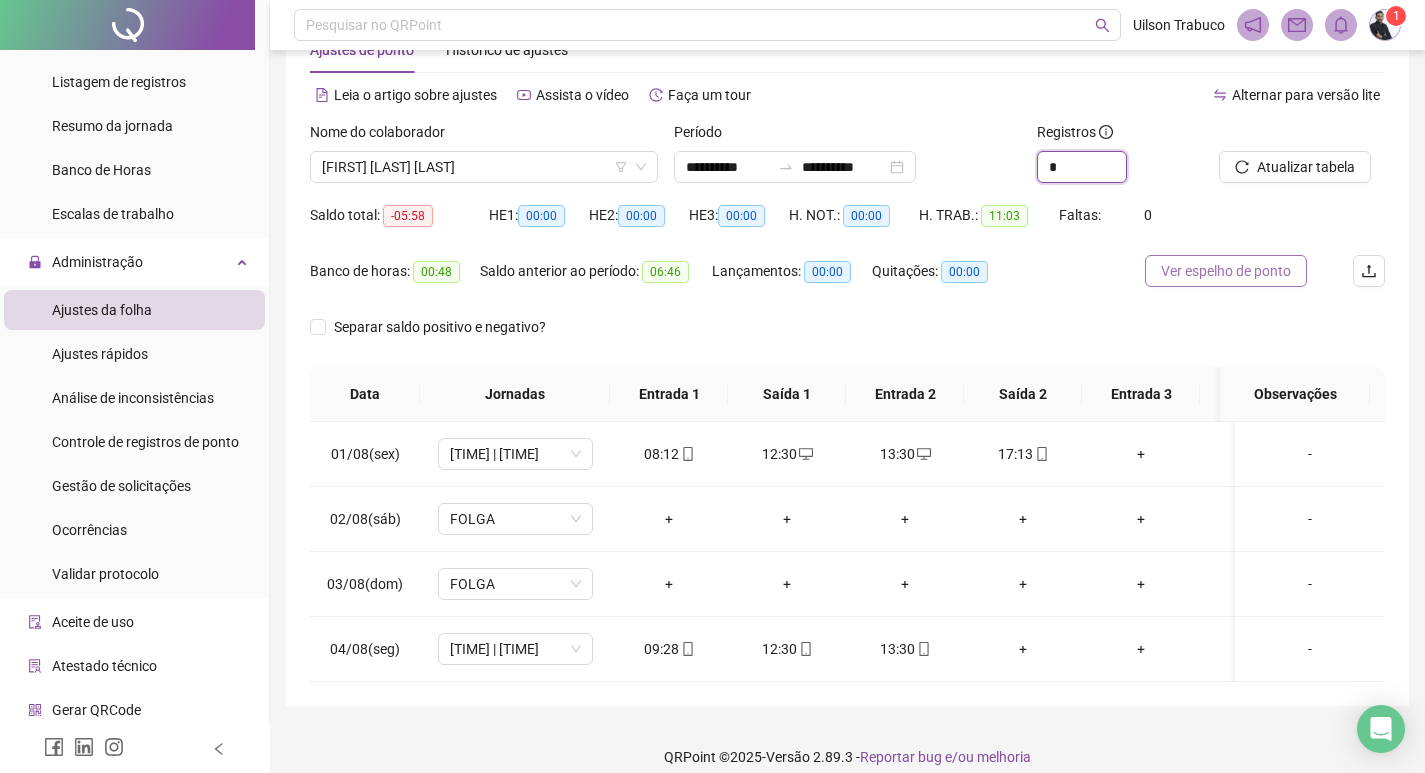 scroll, scrollTop: 97, scrollLeft: 0, axis: vertical 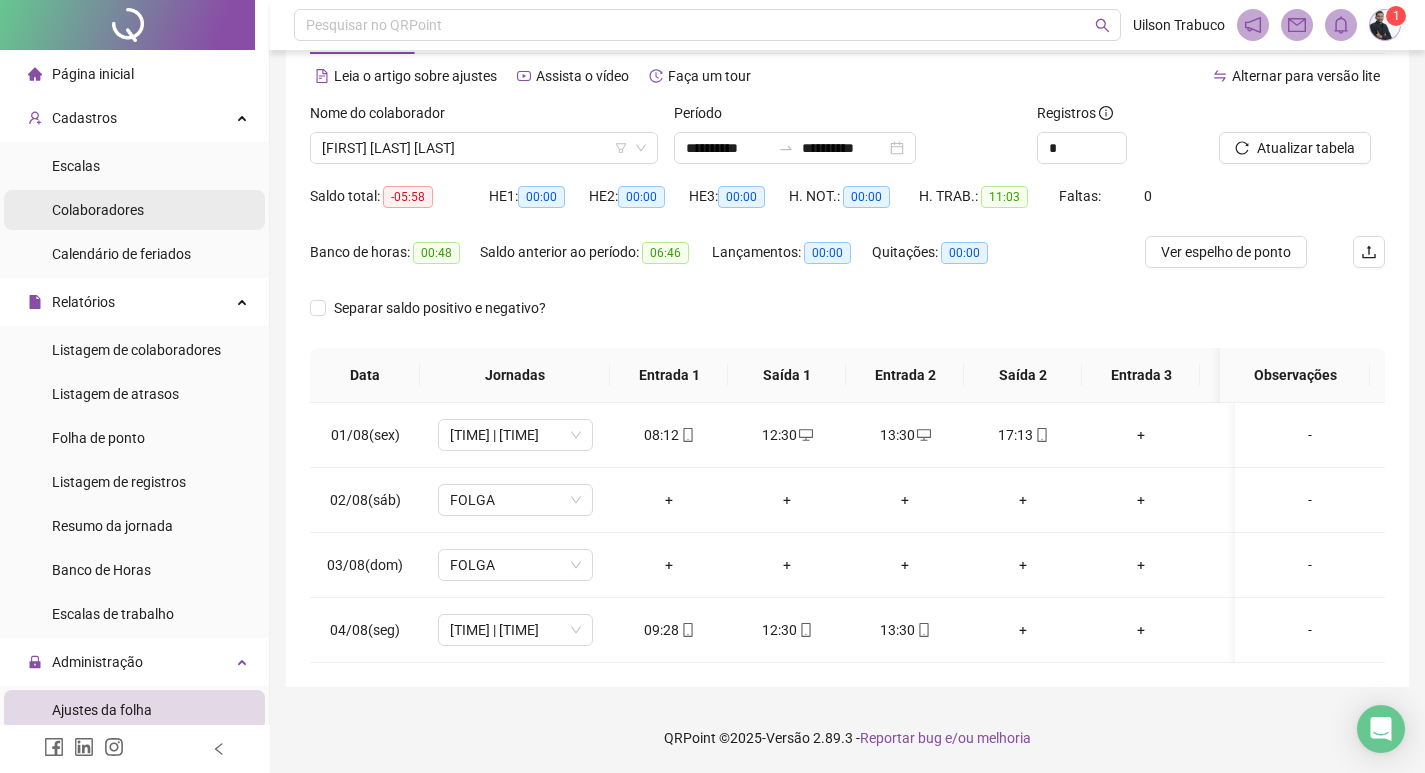 click on "Colaboradores" at bounding box center [98, 210] 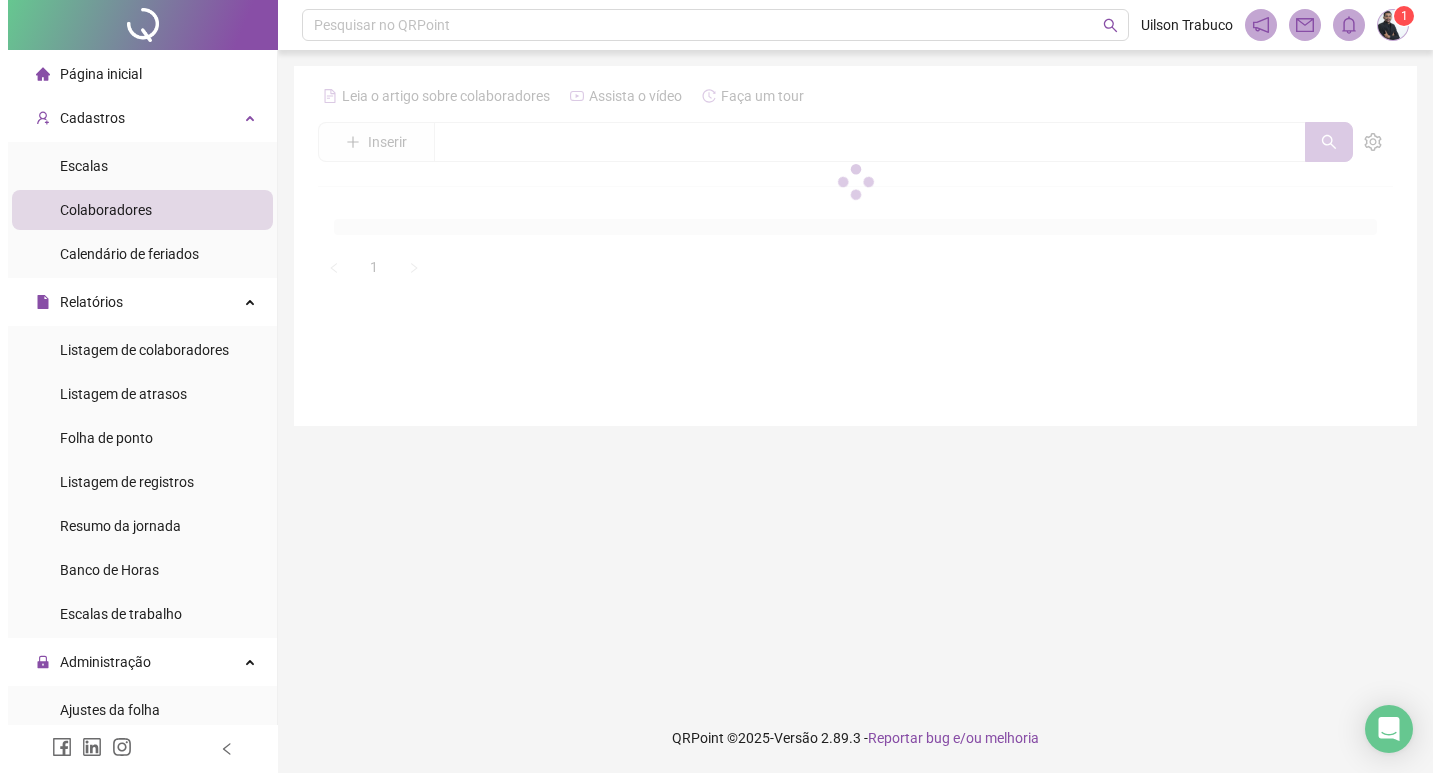 scroll, scrollTop: 0, scrollLeft: 0, axis: both 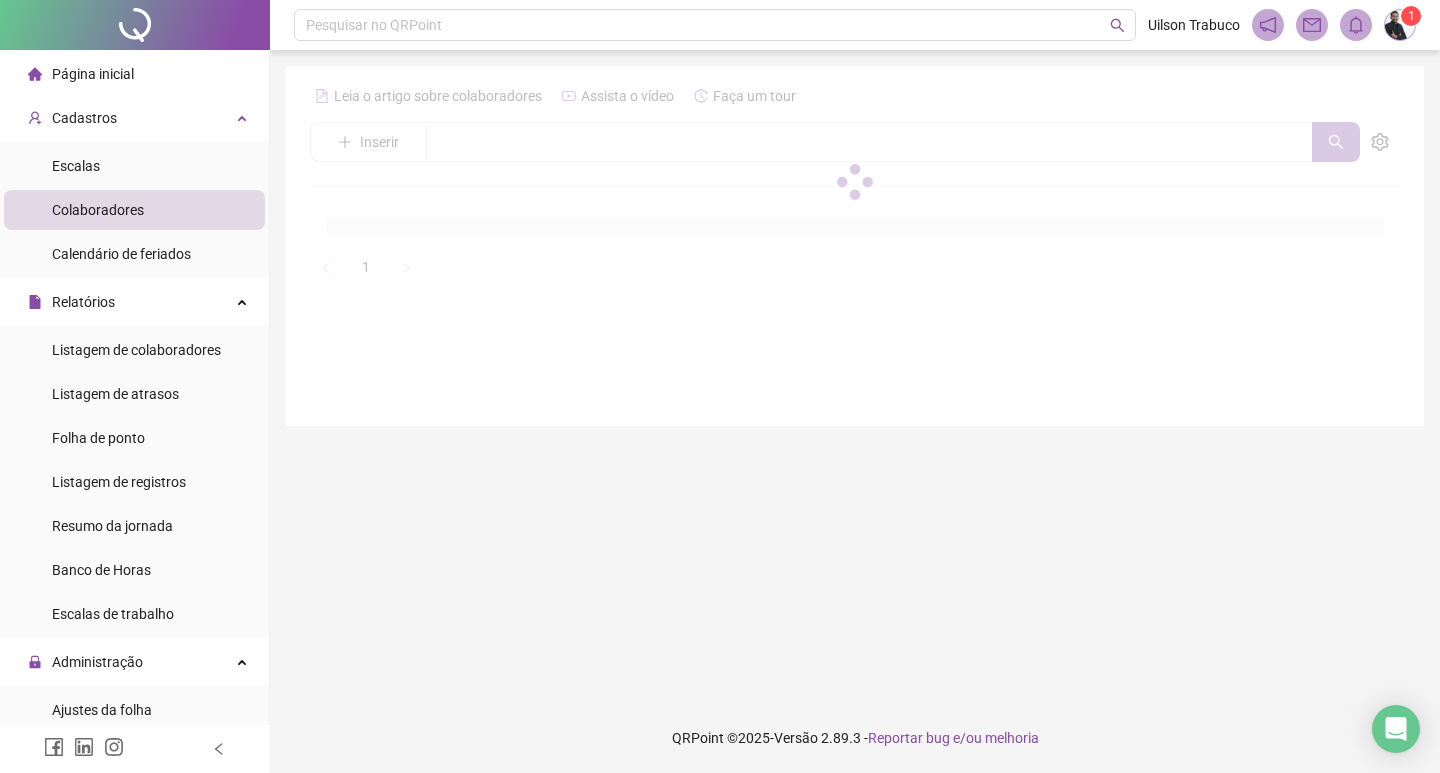 click at bounding box center [855, 181] 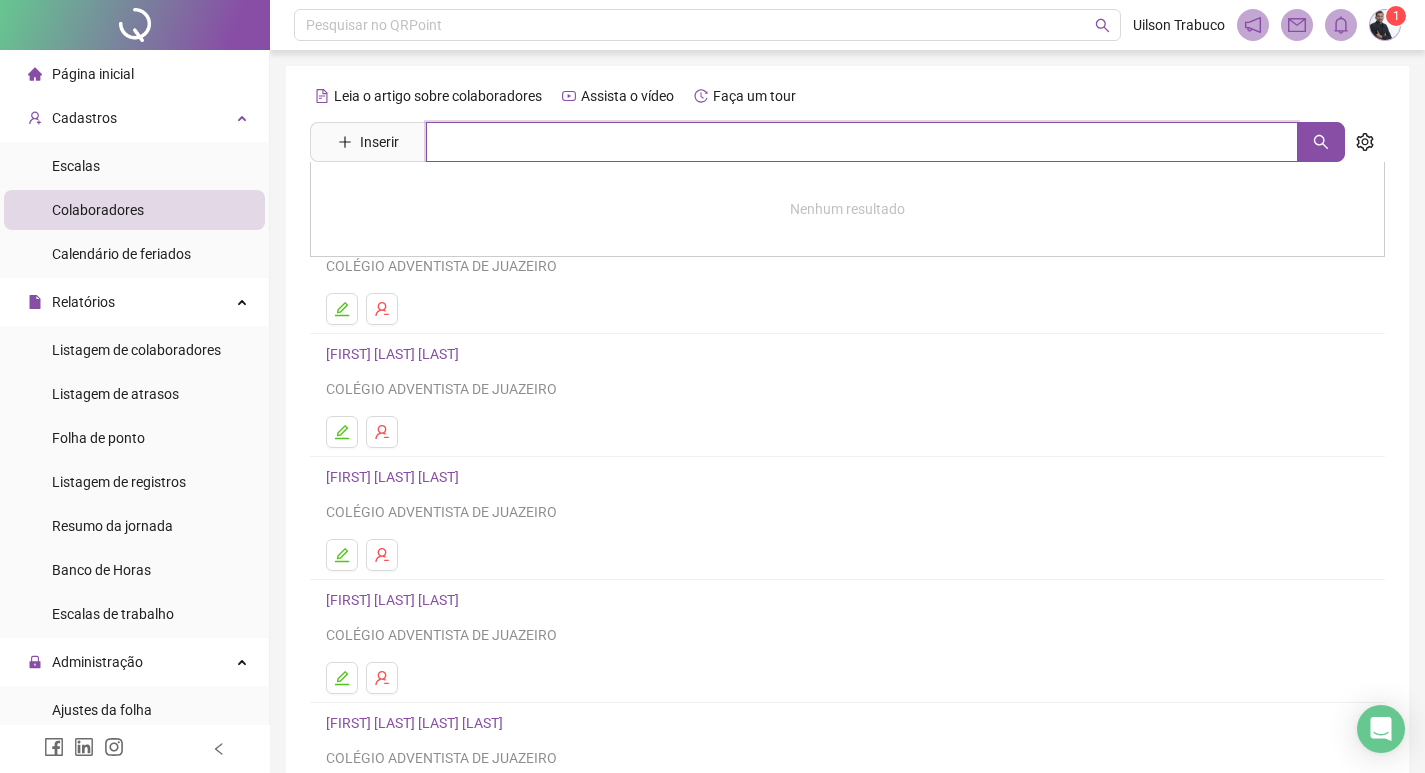 click at bounding box center [862, 142] 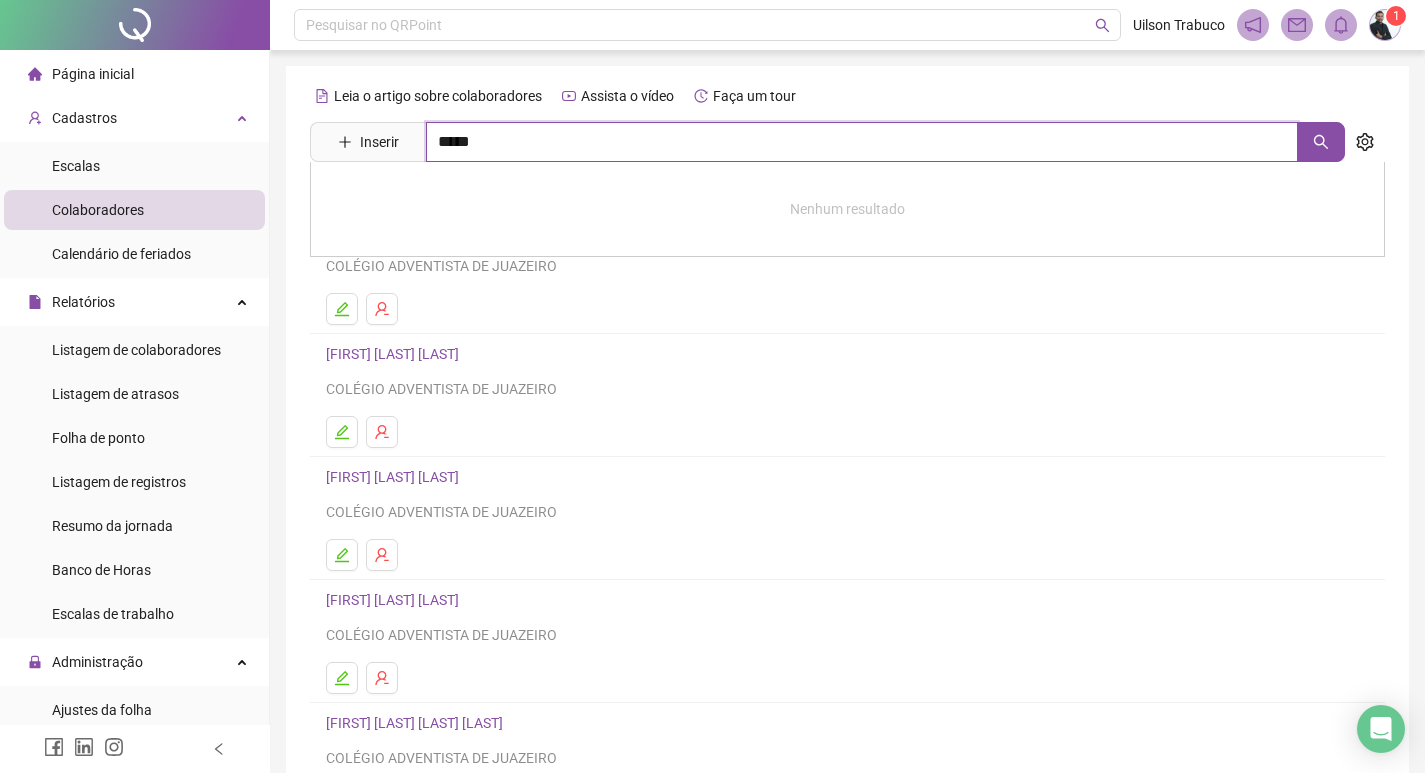 type on "*****" 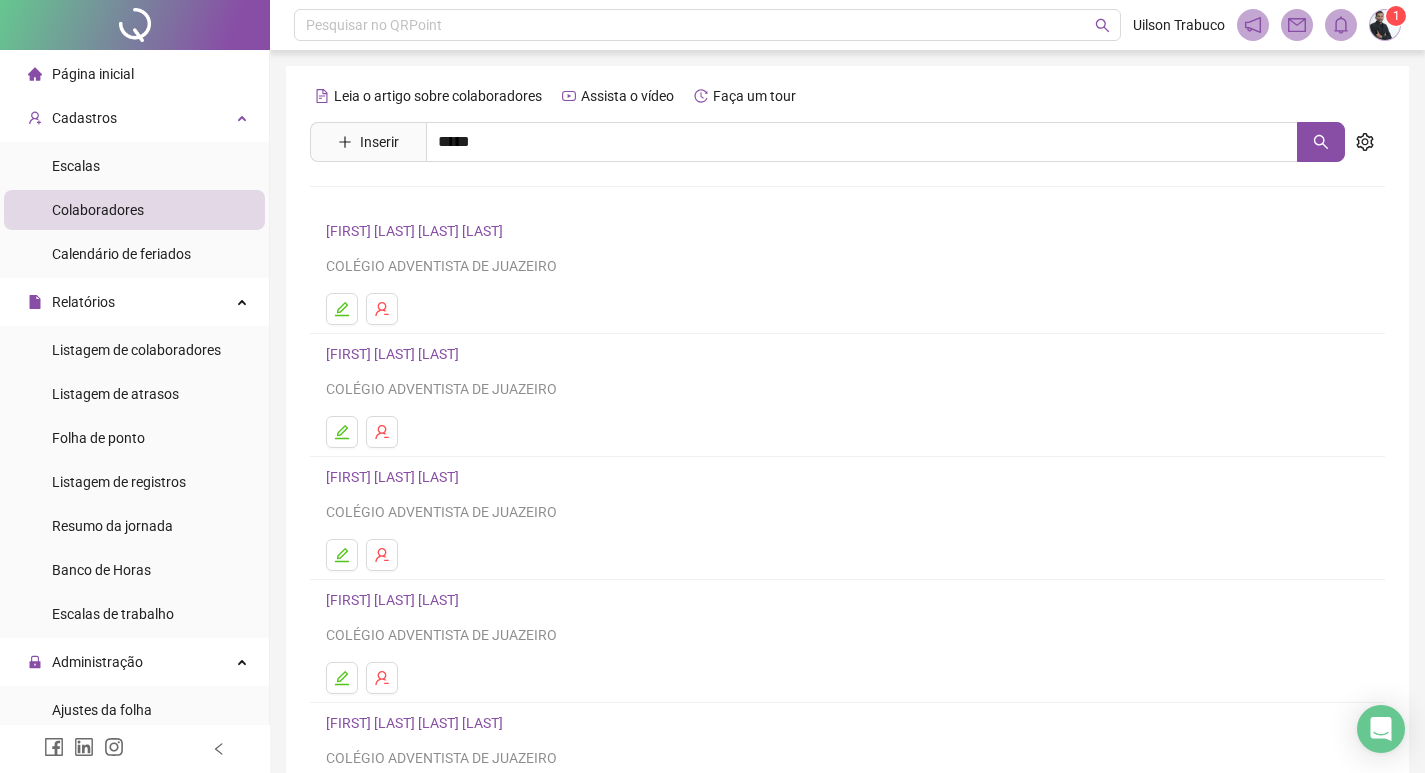 click on "[FIRST] [LAST] [LAST]" at bounding box center (413, 201) 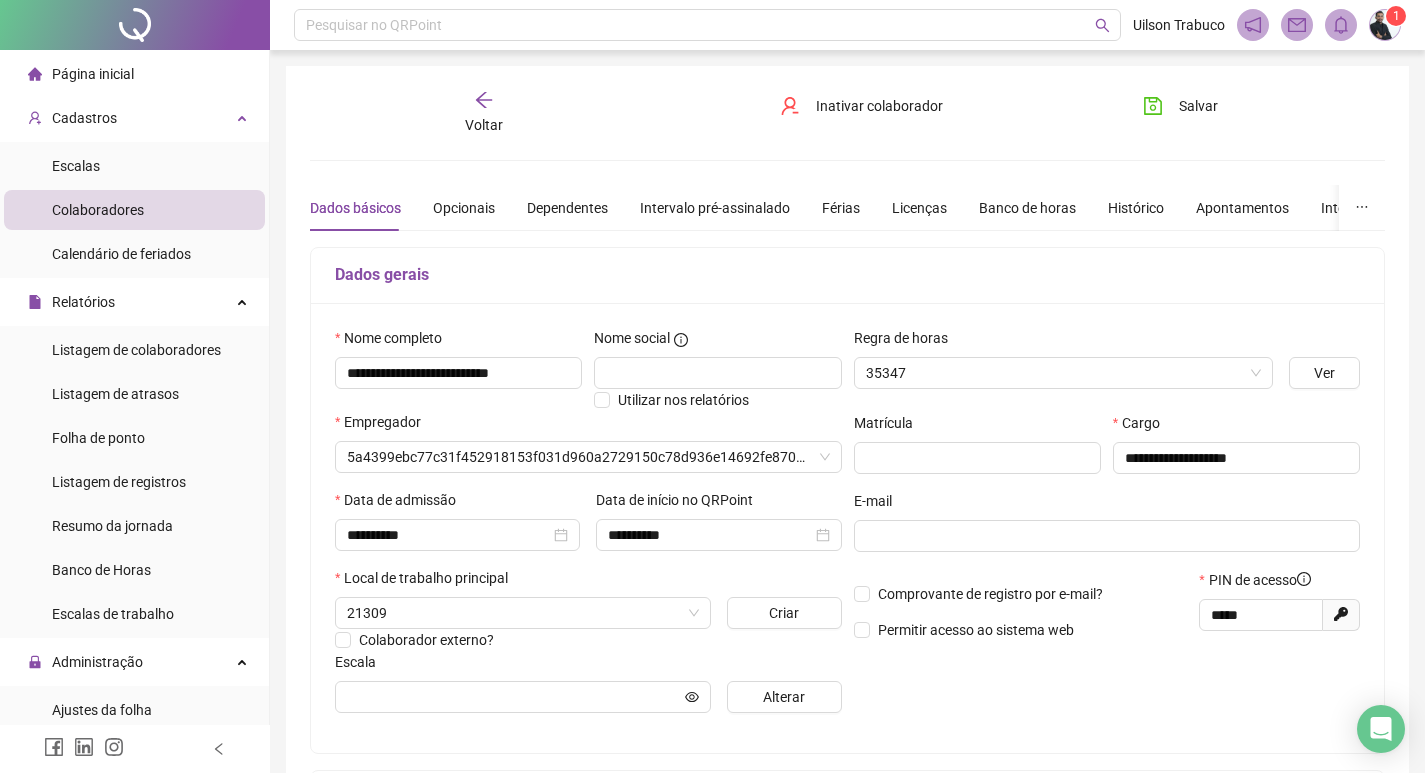 type on "********" 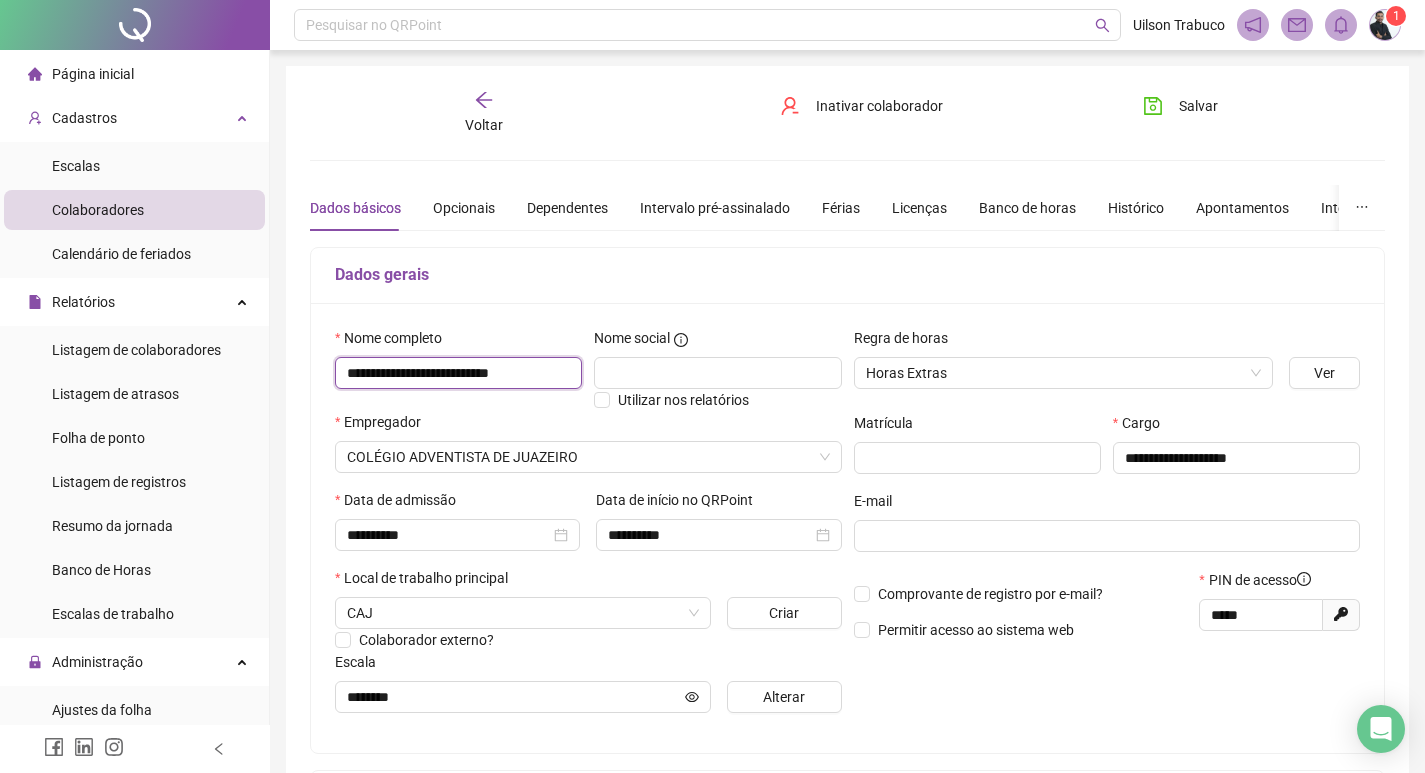 click on "**********" at bounding box center [458, 373] 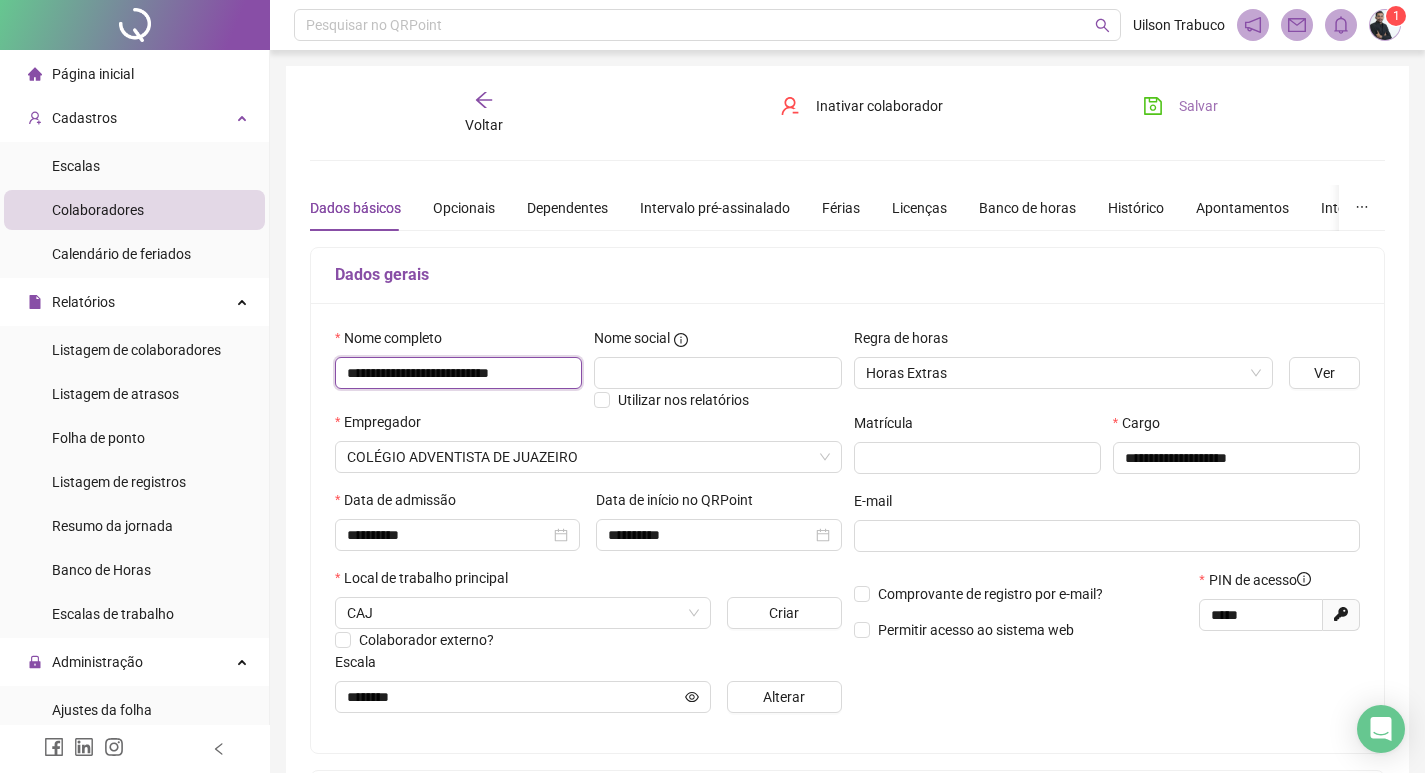 type on "**********" 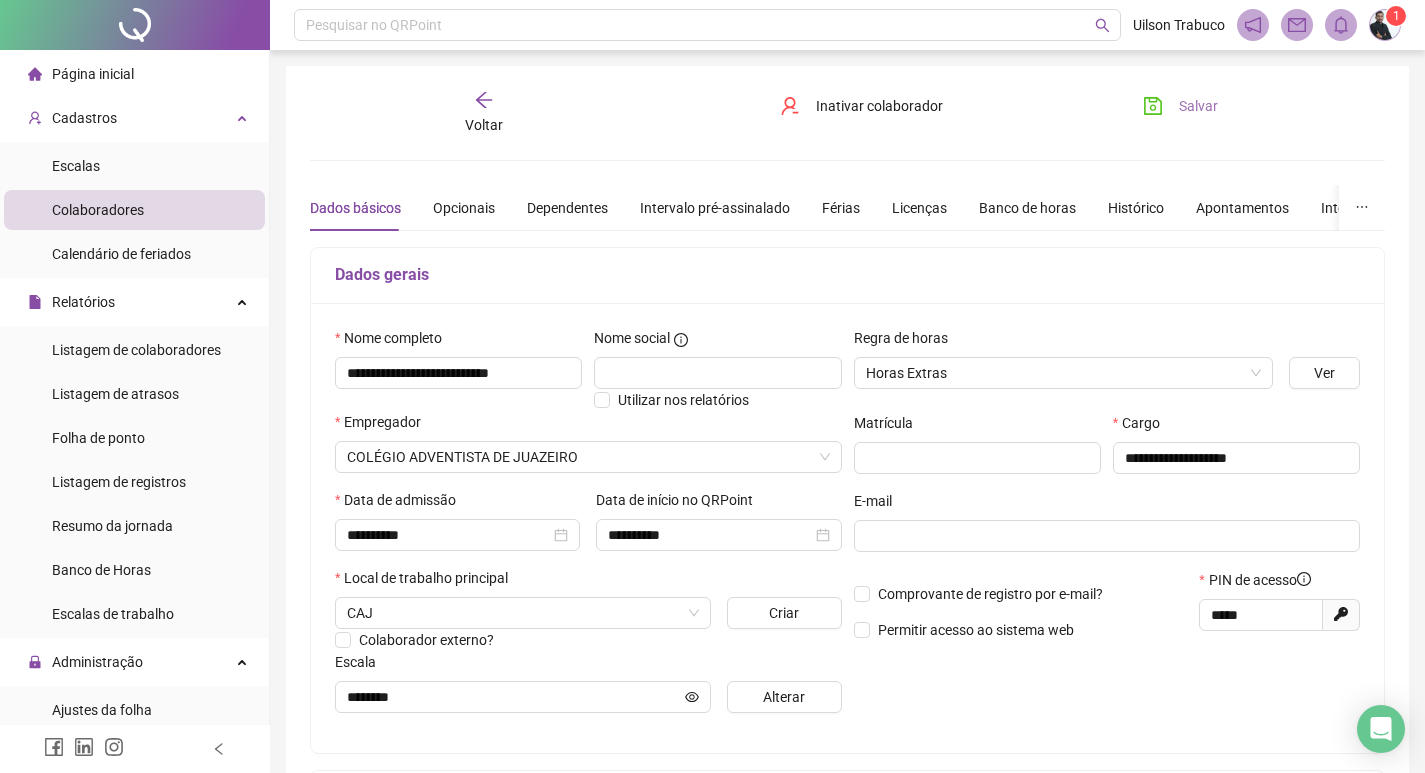 click on "Salvar" at bounding box center (1180, 106) 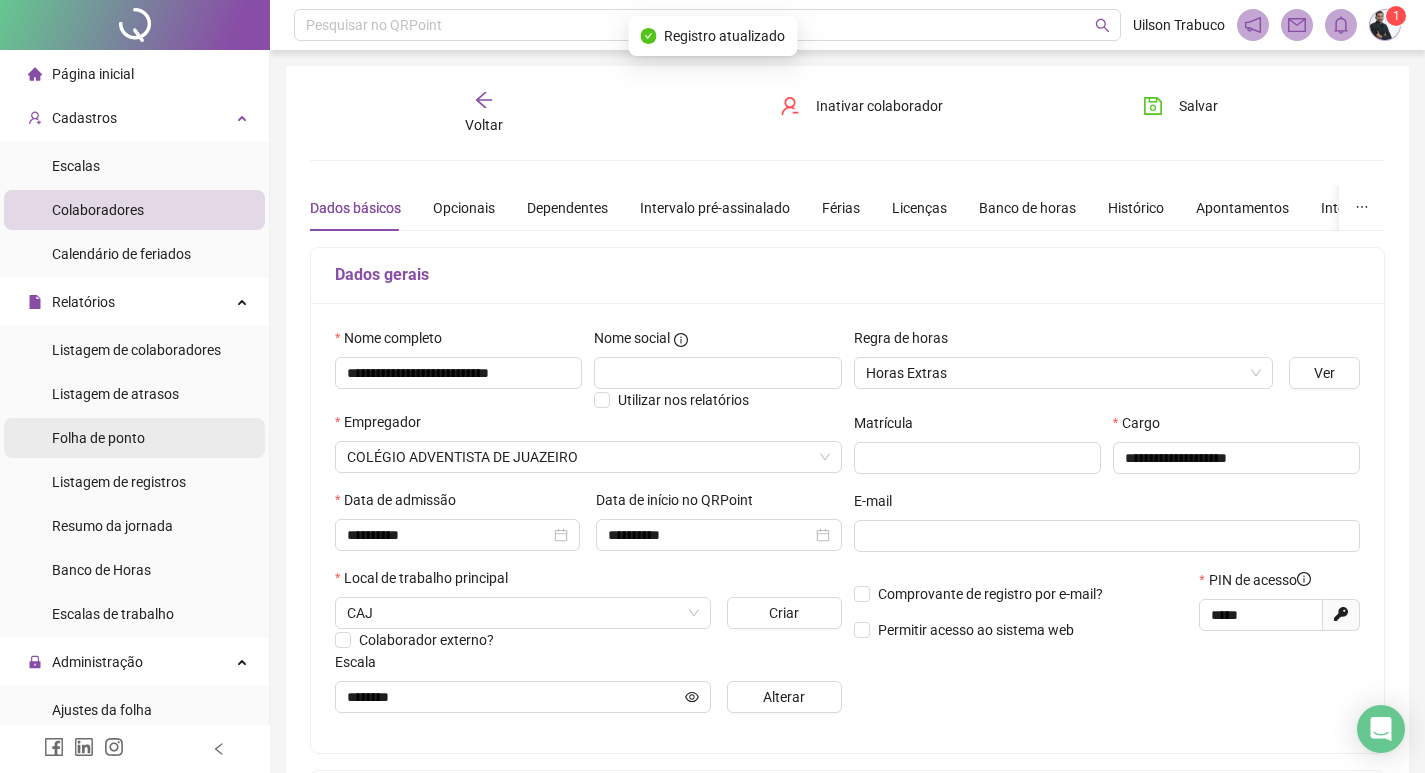click on "Folha de ponto" at bounding box center [98, 438] 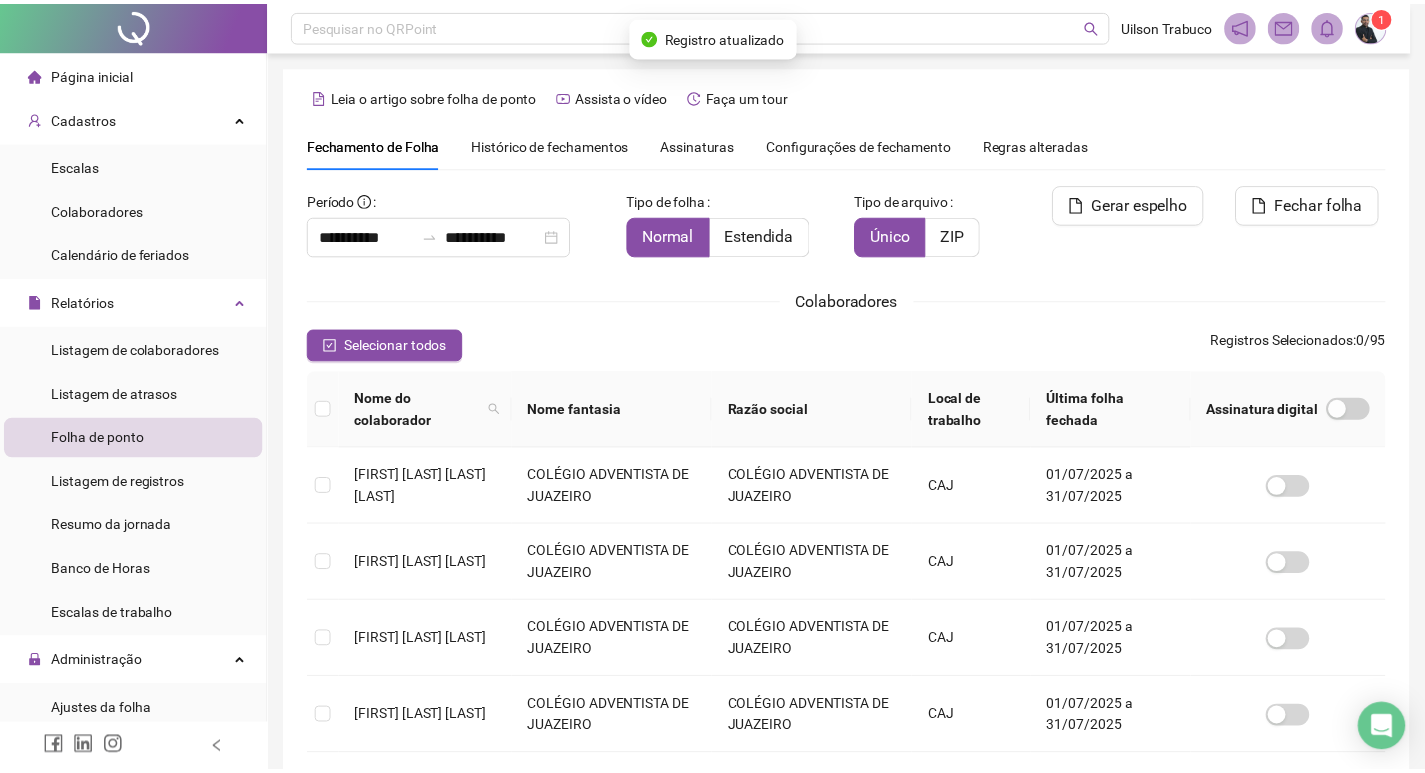 scroll, scrollTop: 23, scrollLeft: 0, axis: vertical 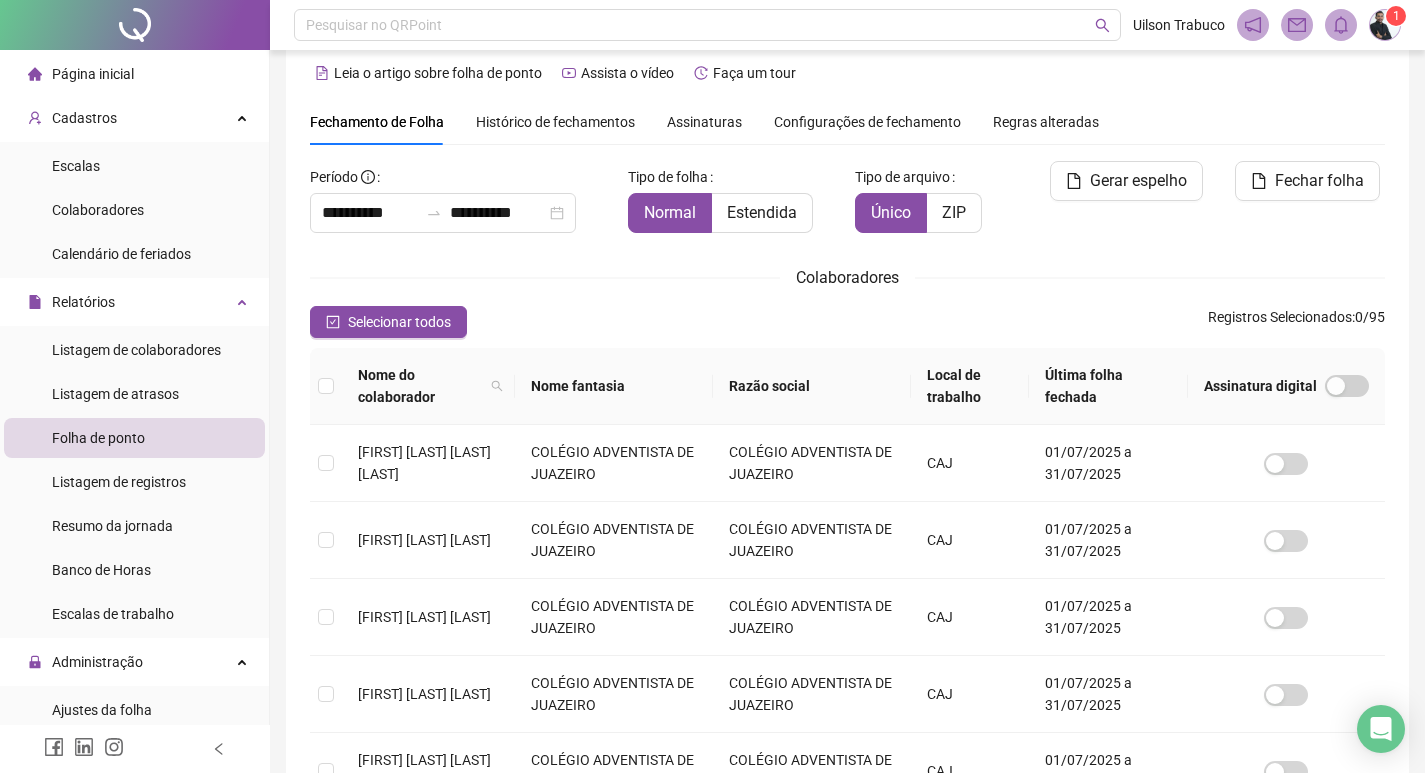 click on "Histórico de fechamentos" at bounding box center [555, 122] 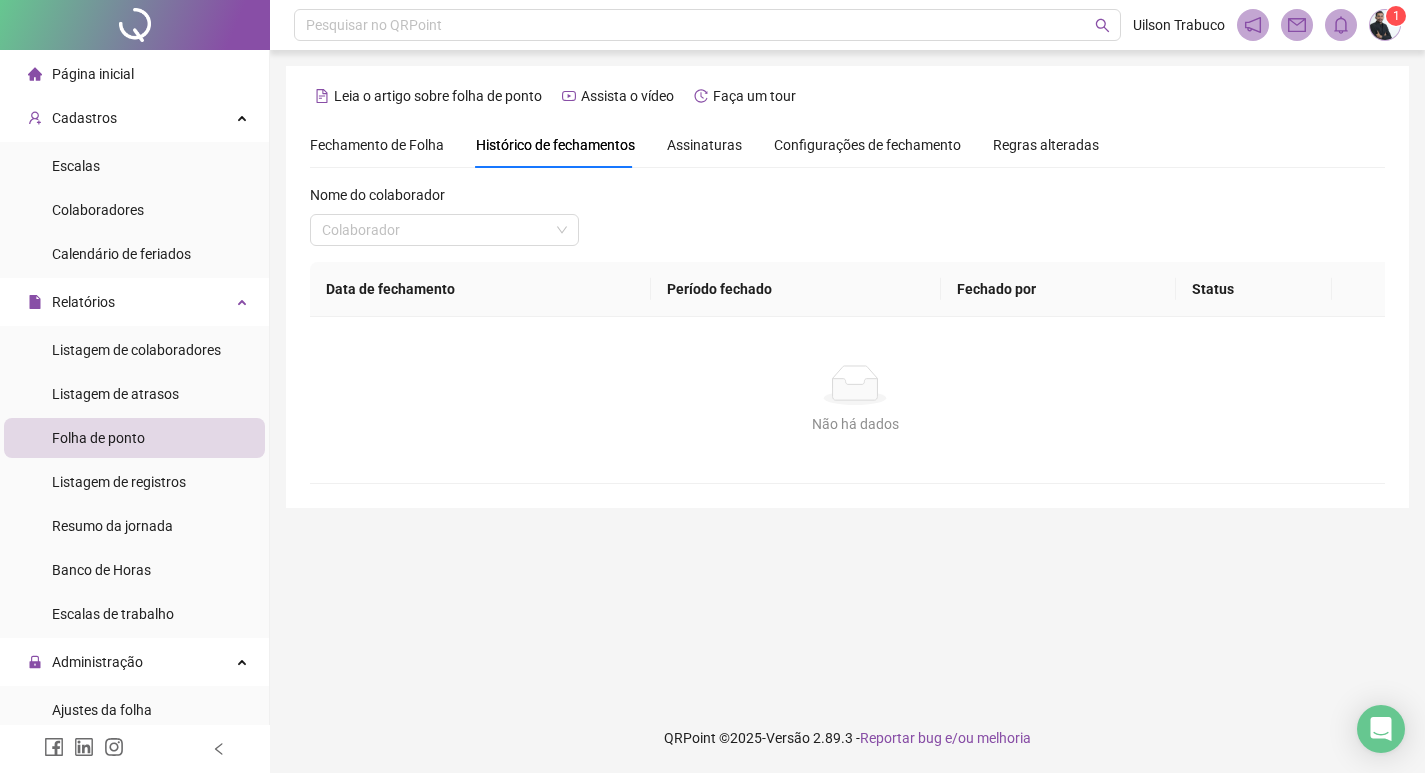 scroll, scrollTop: 0, scrollLeft: 0, axis: both 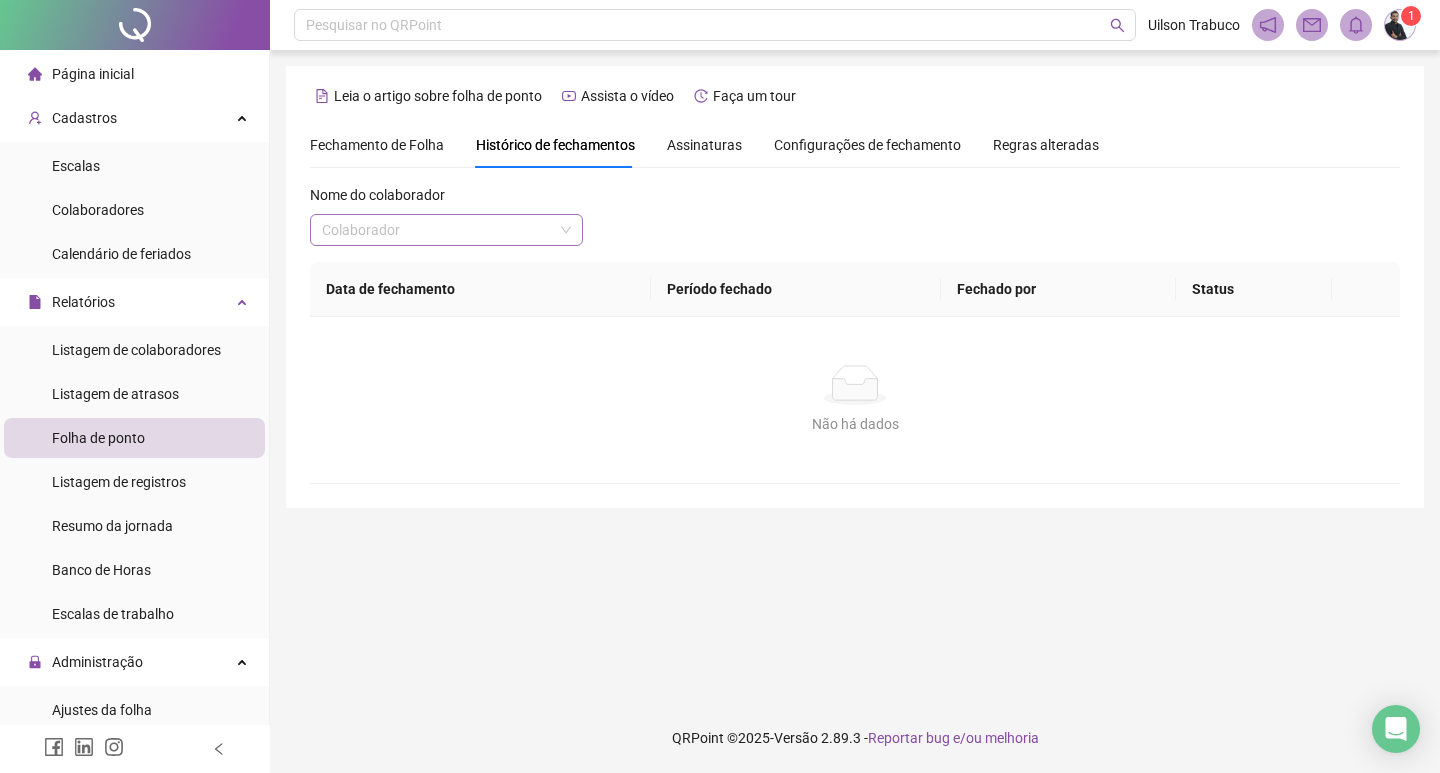 click at bounding box center (437, 230) 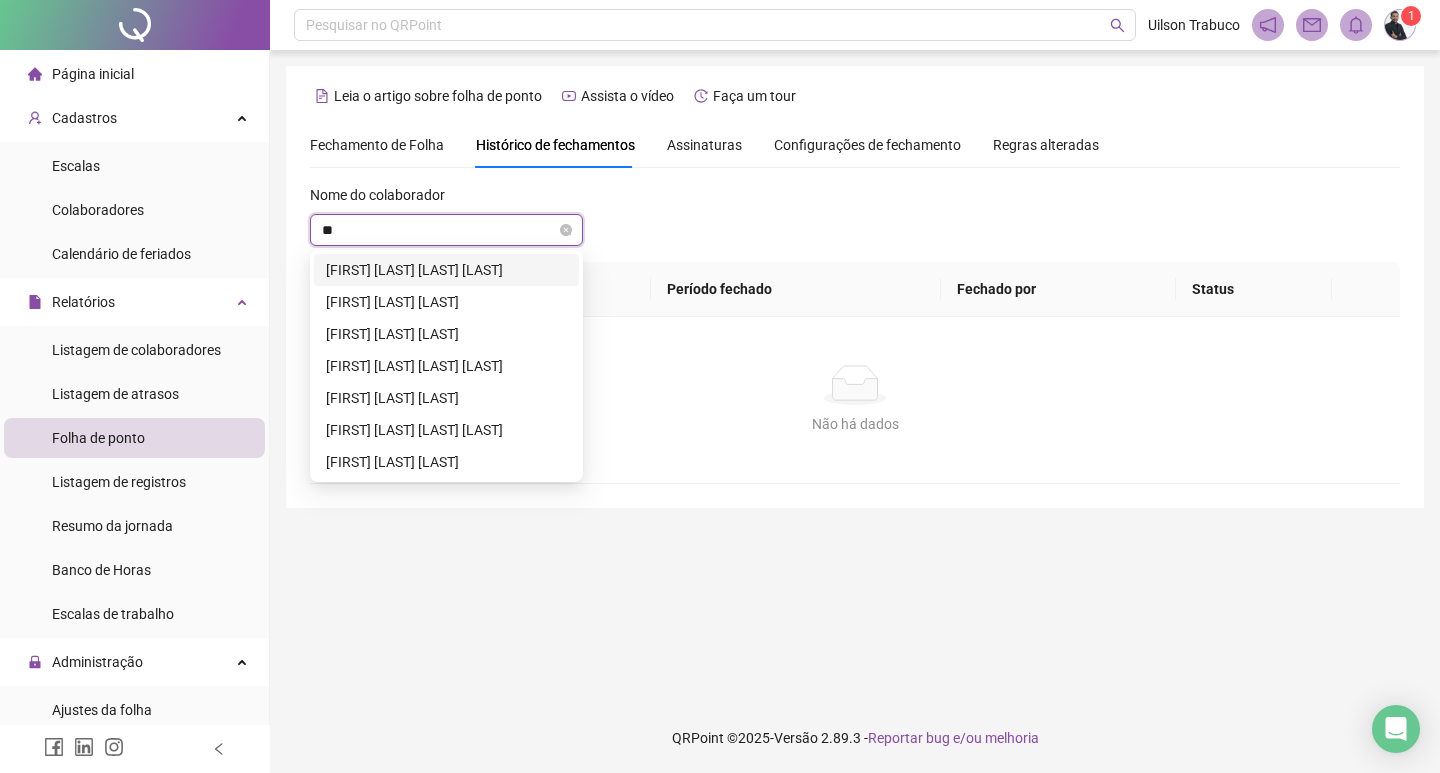 type on "***" 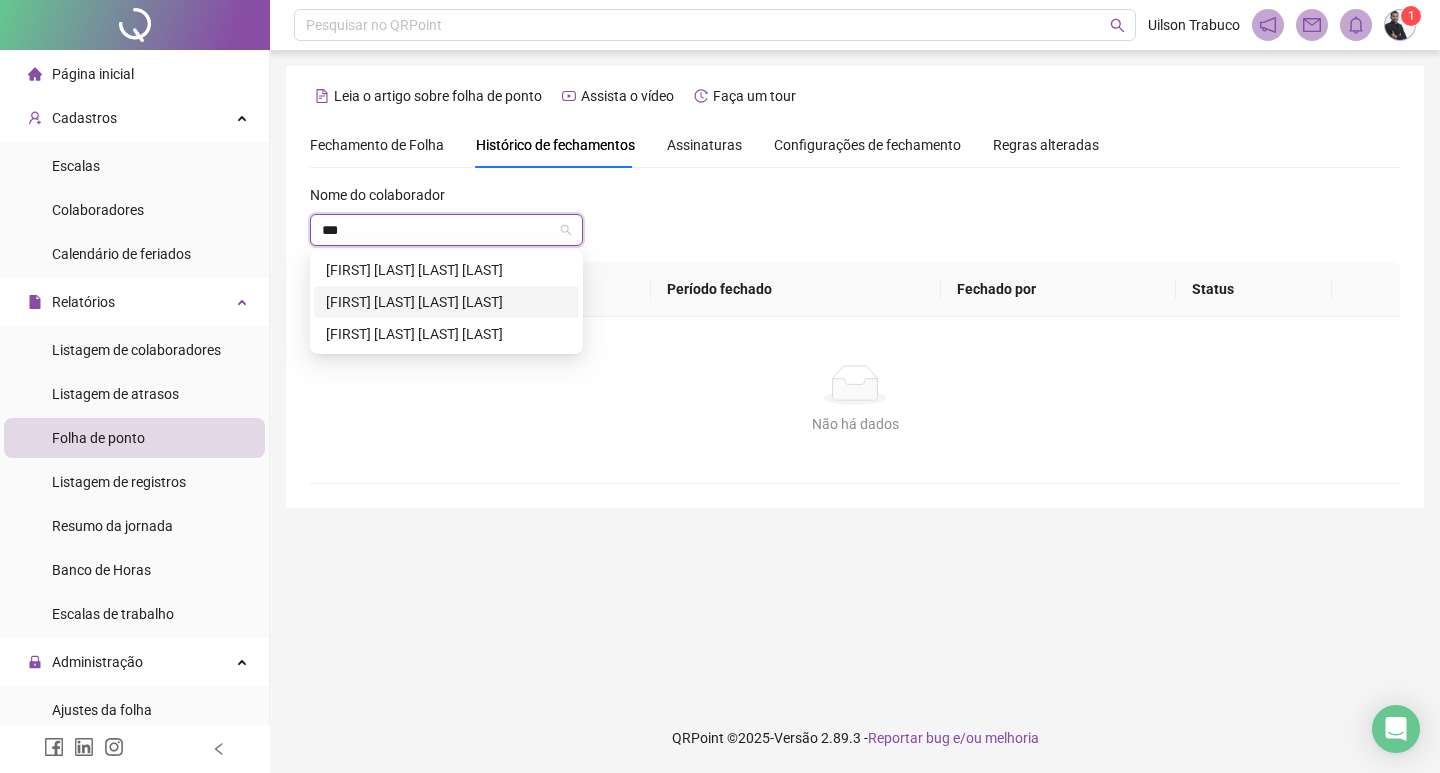 click on "[FIRST] [LAST] [LAST] [LAST]" at bounding box center [446, 302] 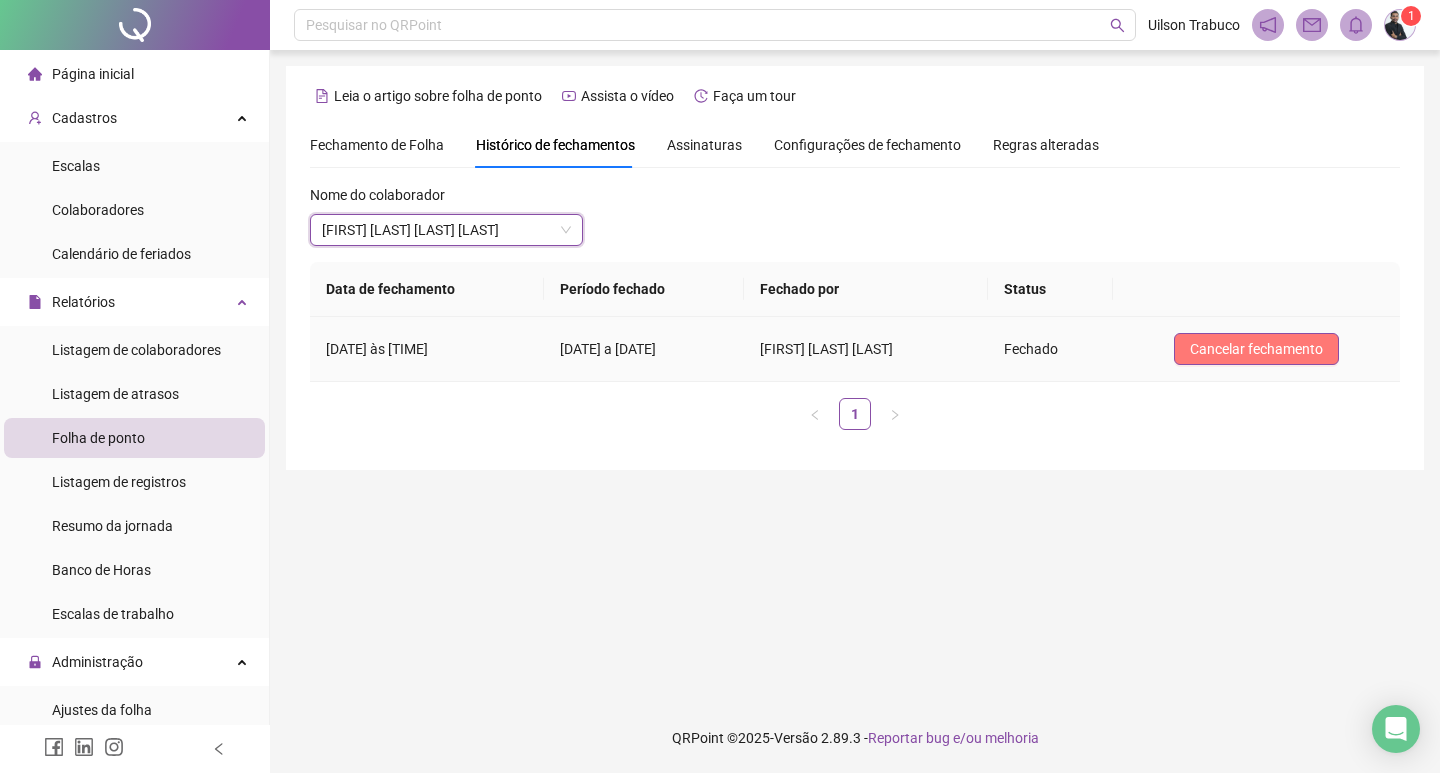 click on "Cancelar fechamento" at bounding box center [1256, 349] 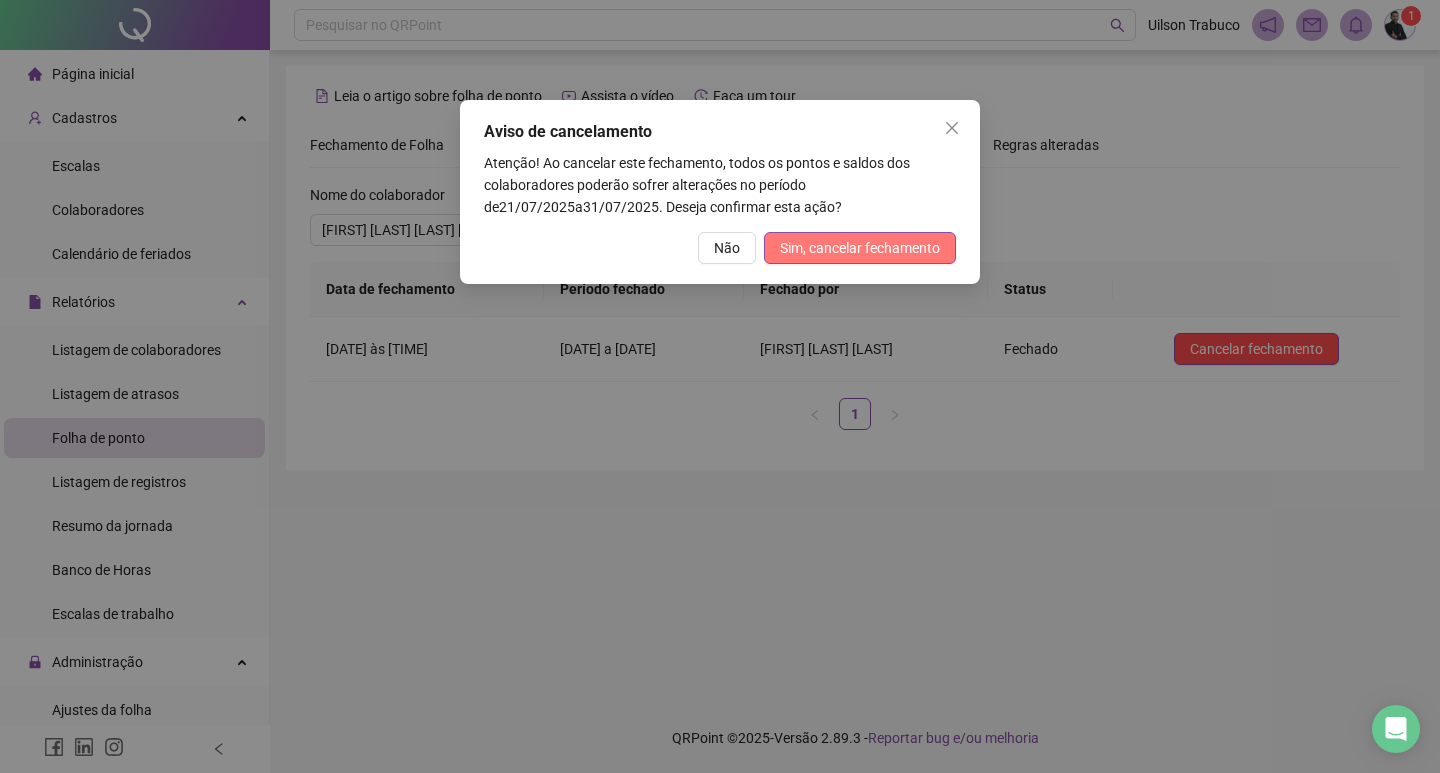 click on "Sim, cancelar fechamento" at bounding box center [860, 248] 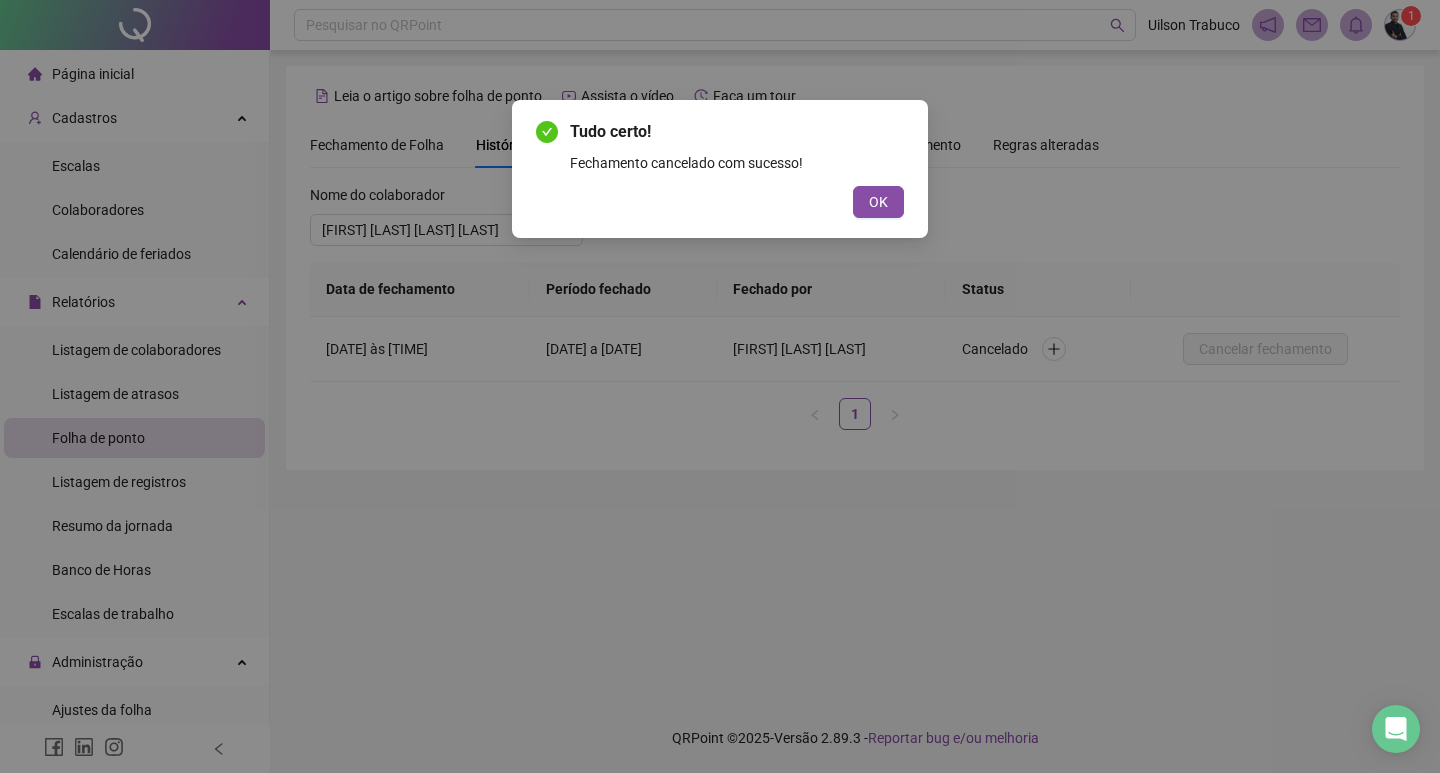 click on "Tudo certo! Fechamento cancelado com sucesso! OK" at bounding box center [720, 169] 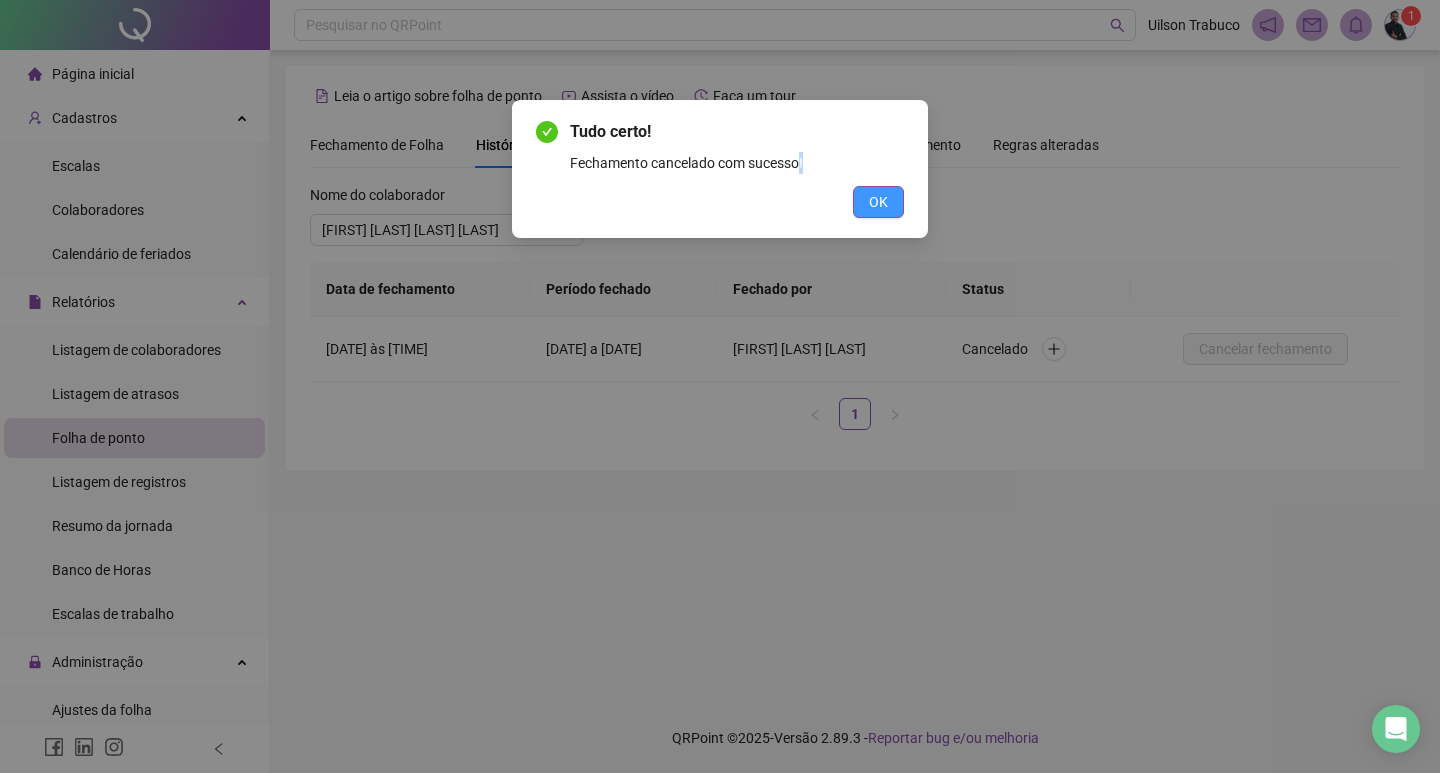 click on "OK" at bounding box center [878, 202] 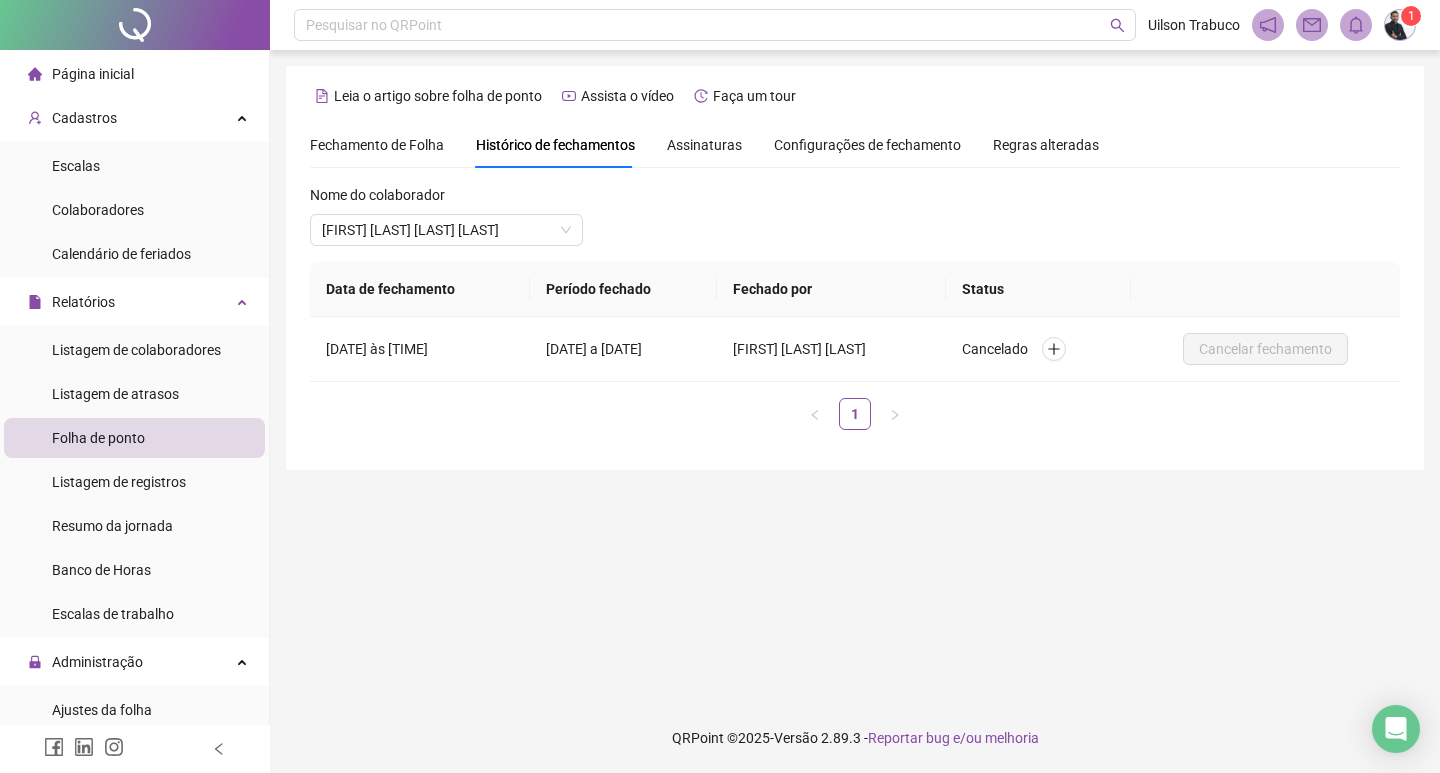 click on "Fechamento de Folha" at bounding box center [377, 145] 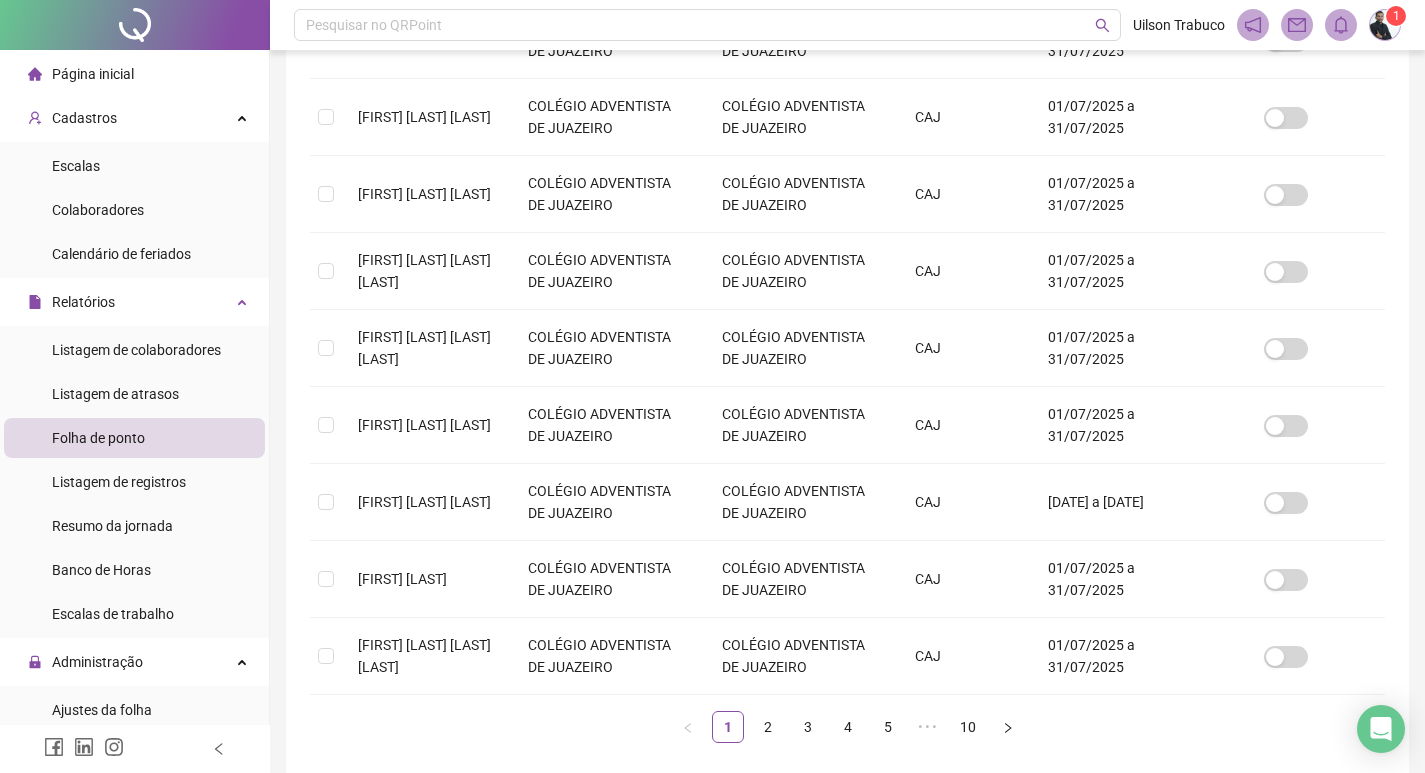 scroll, scrollTop: 619, scrollLeft: 0, axis: vertical 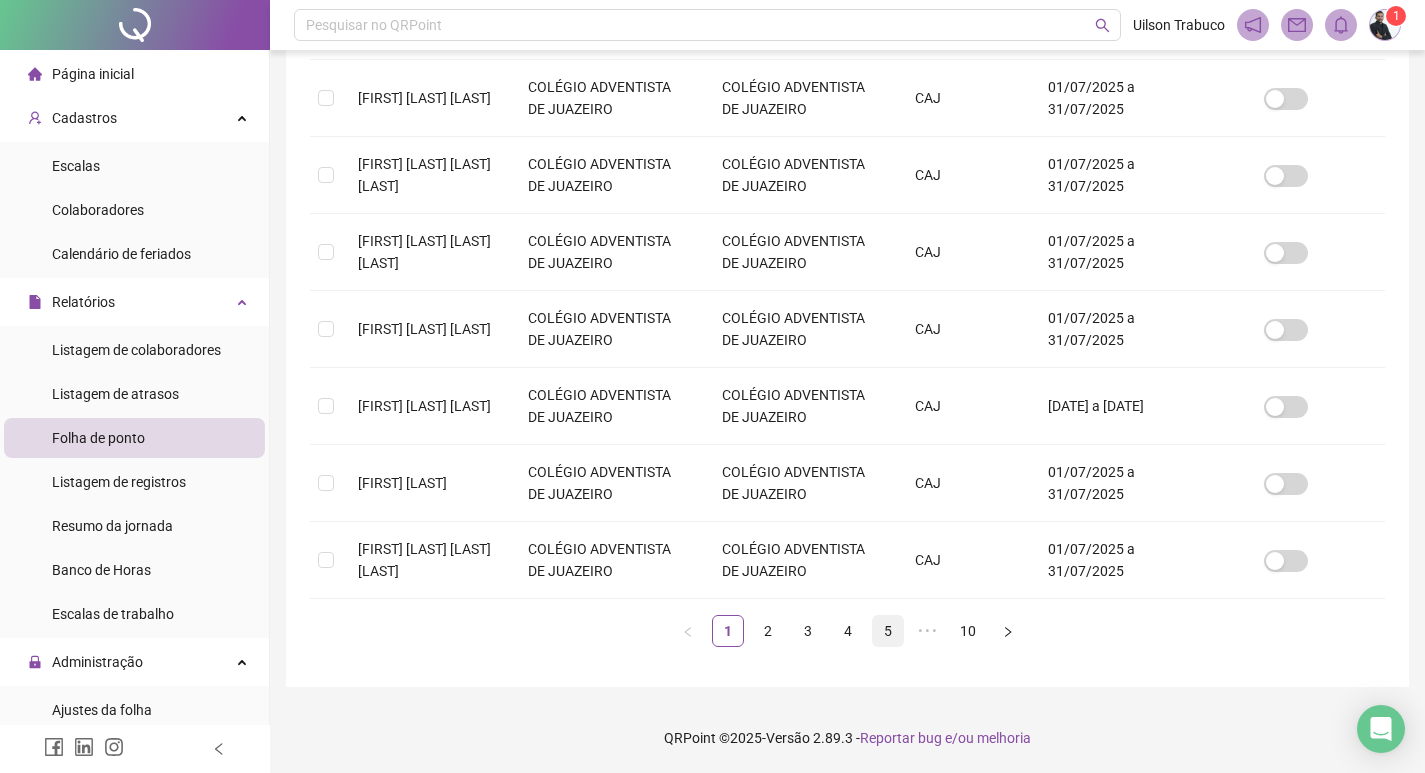 click on "5" at bounding box center (888, 631) 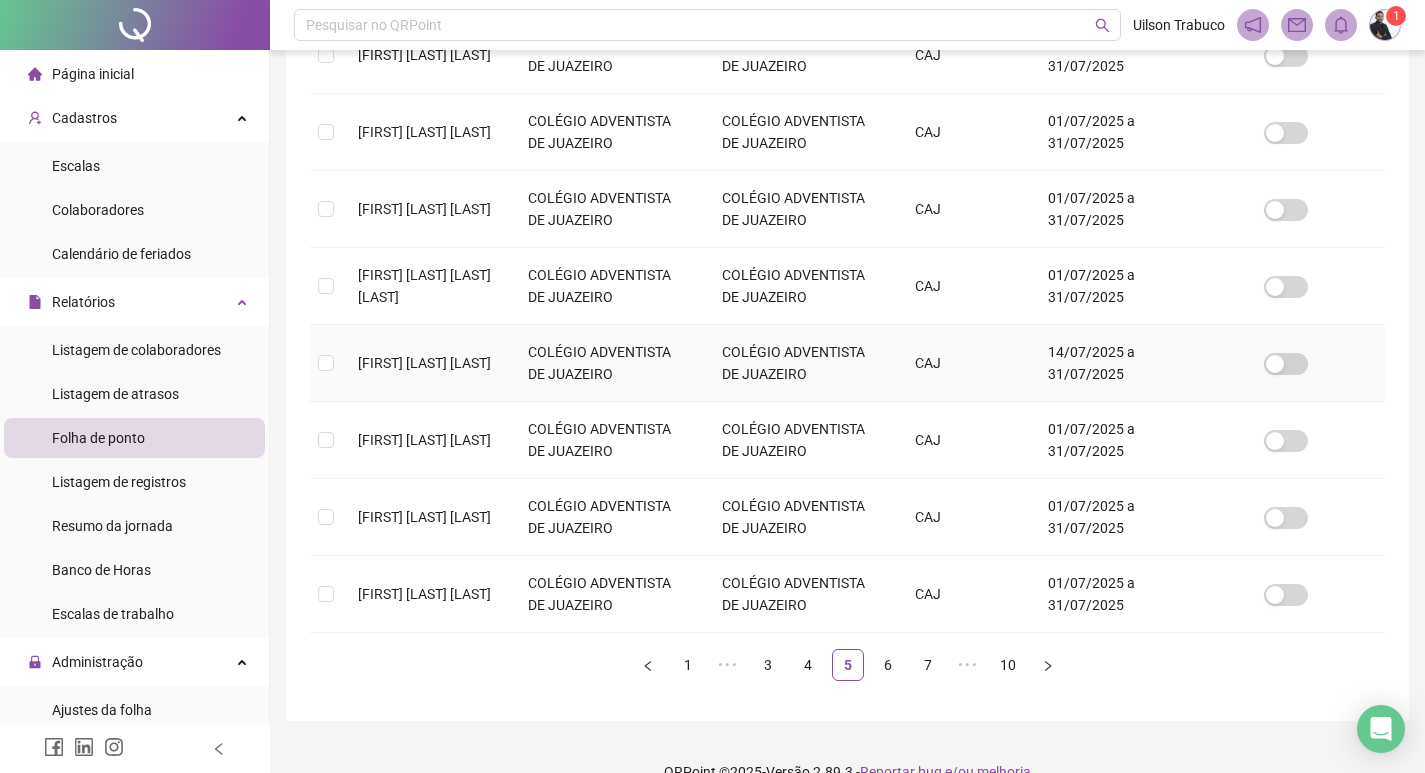 scroll, scrollTop: 619, scrollLeft: 0, axis: vertical 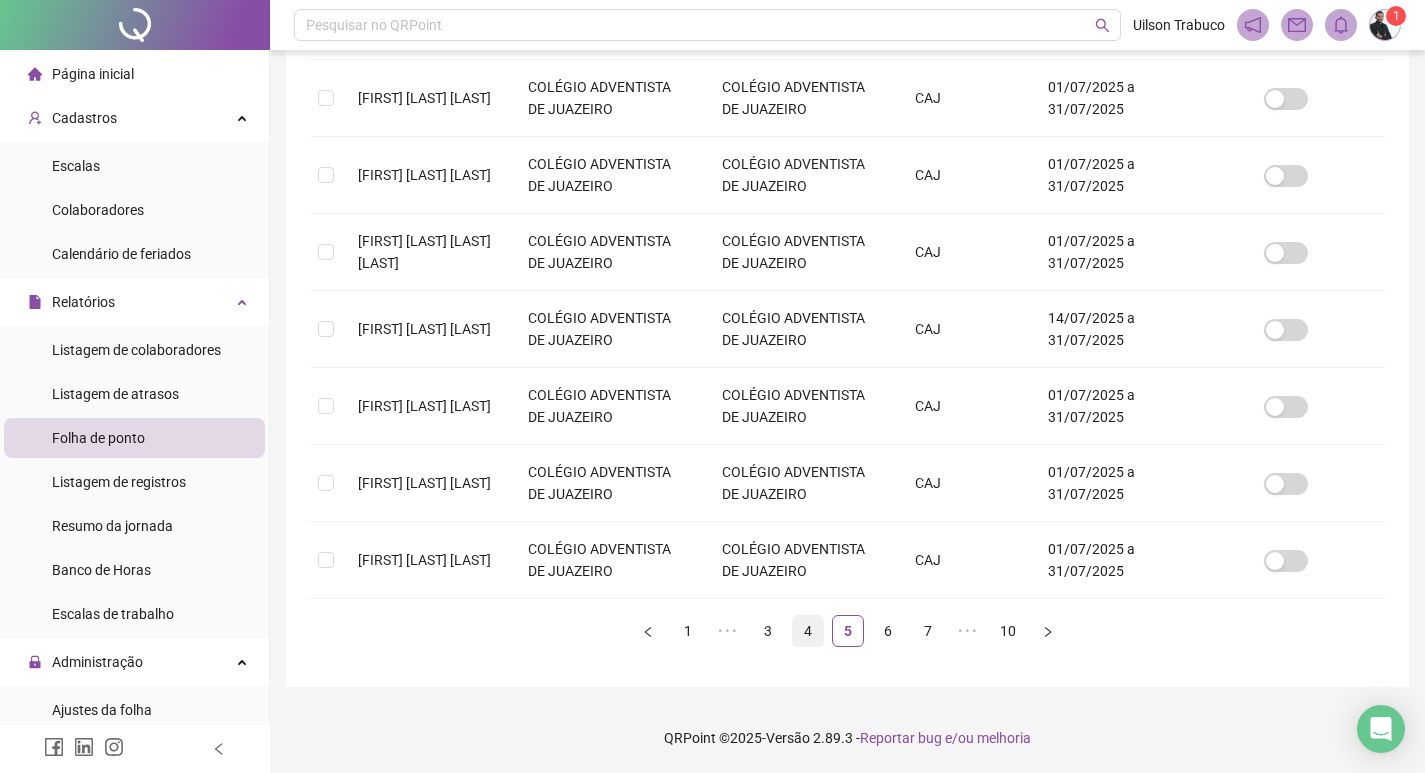 click on "4" at bounding box center (808, 631) 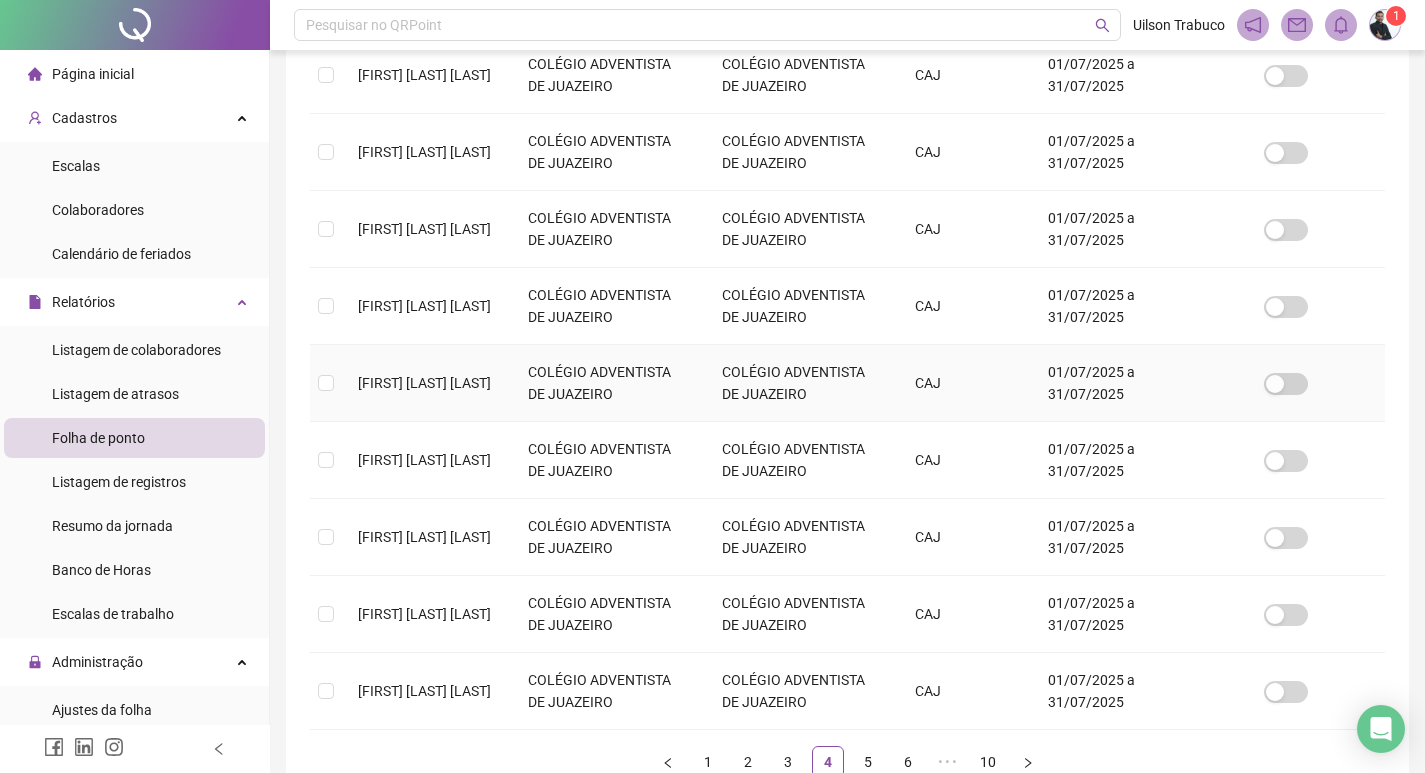 scroll, scrollTop: 619, scrollLeft: 0, axis: vertical 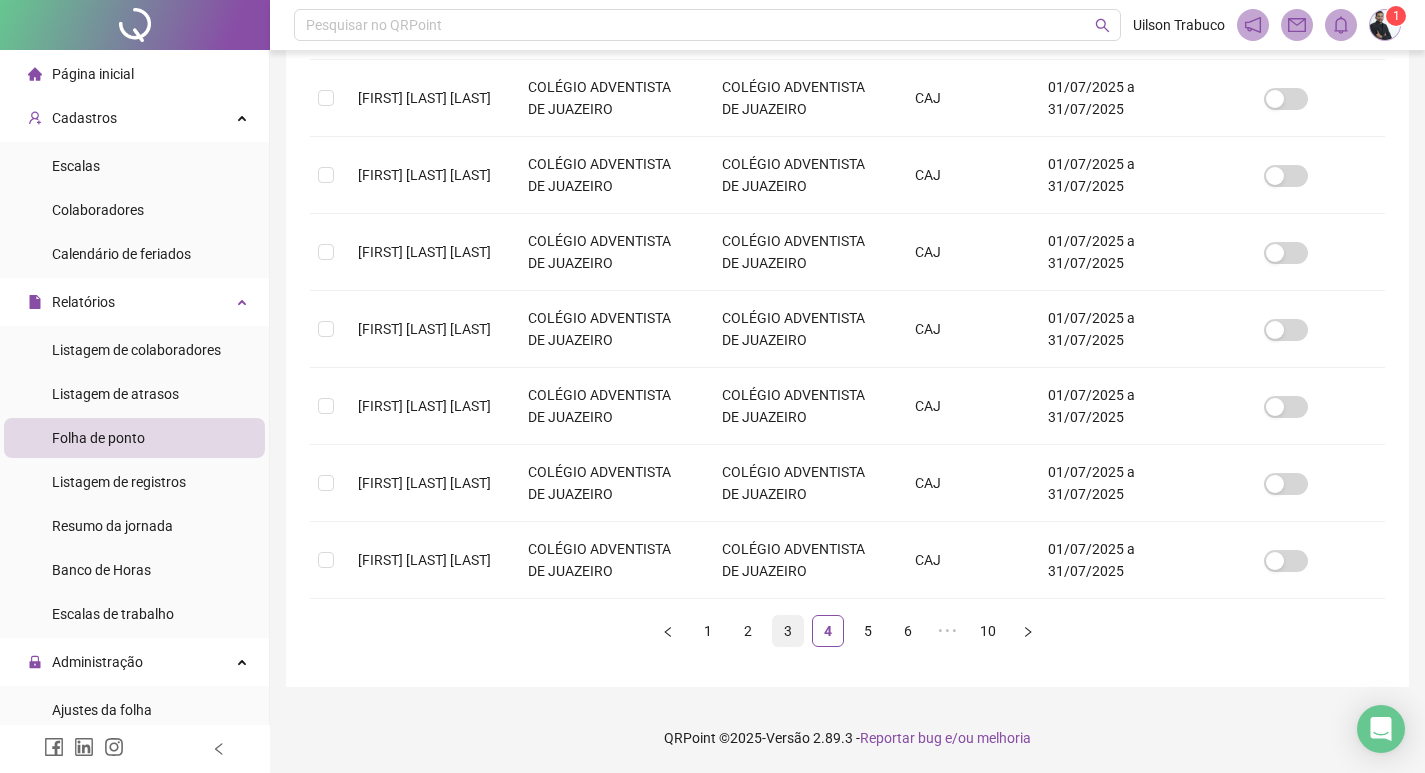 click on "3" at bounding box center [788, 631] 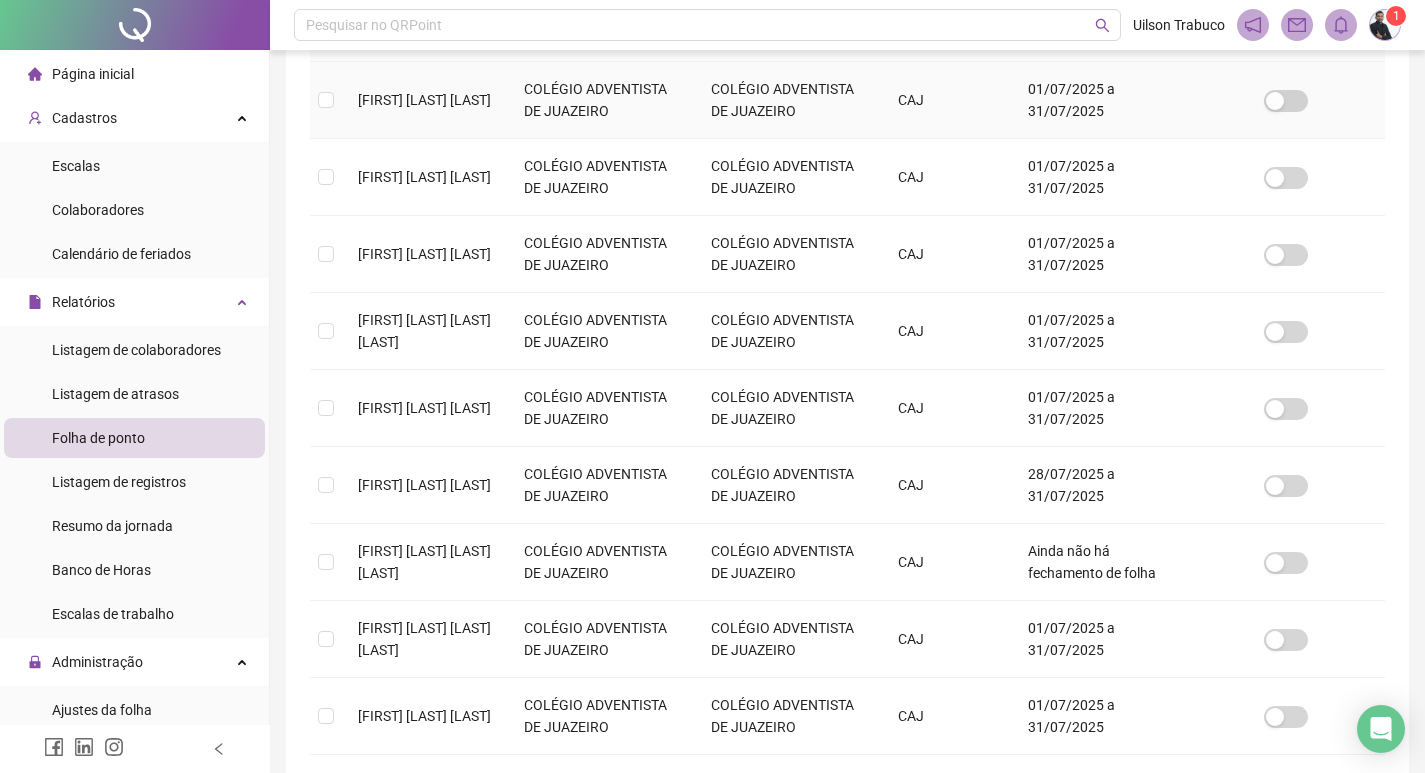 scroll, scrollTop: 423, scrollLeft: 0, axis: vertical 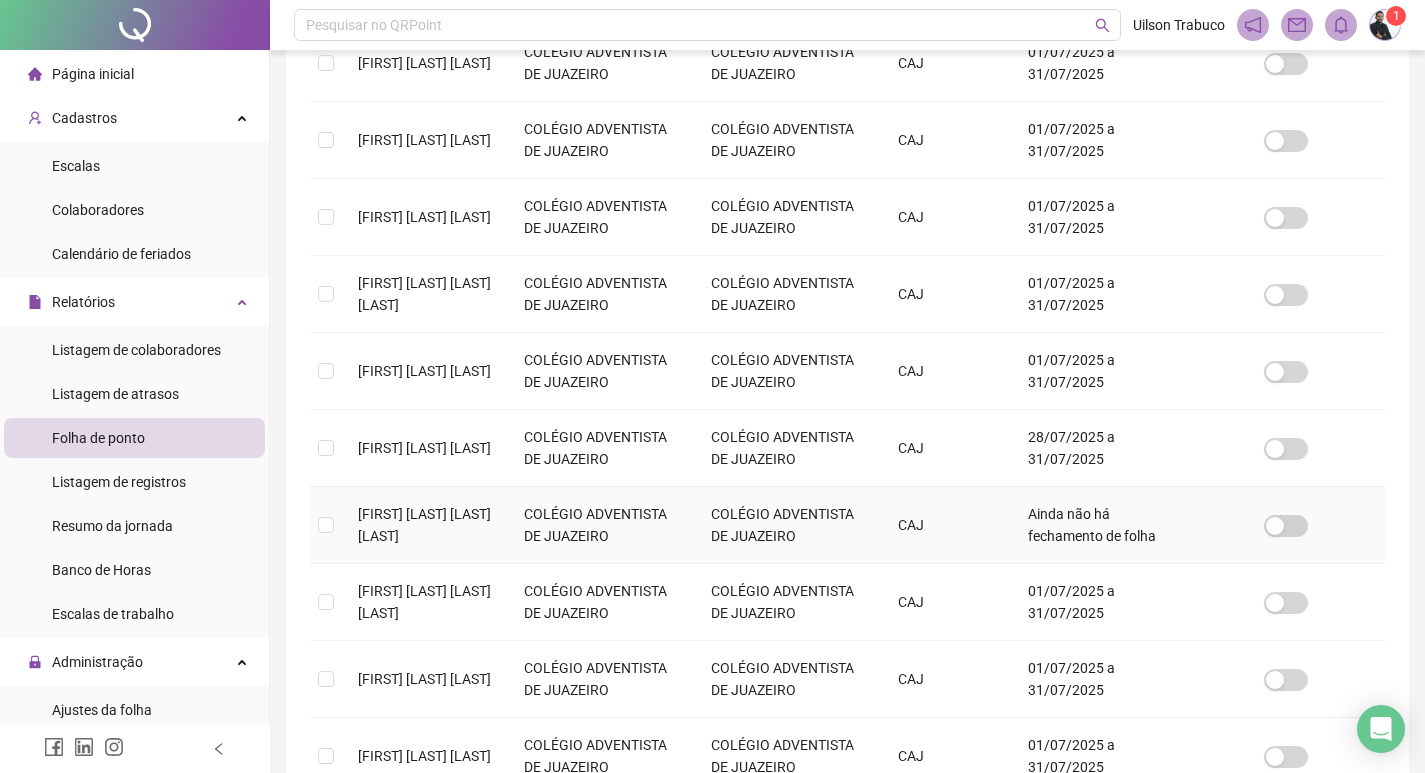 click on "CAJ" at bounding box center (947, 525) 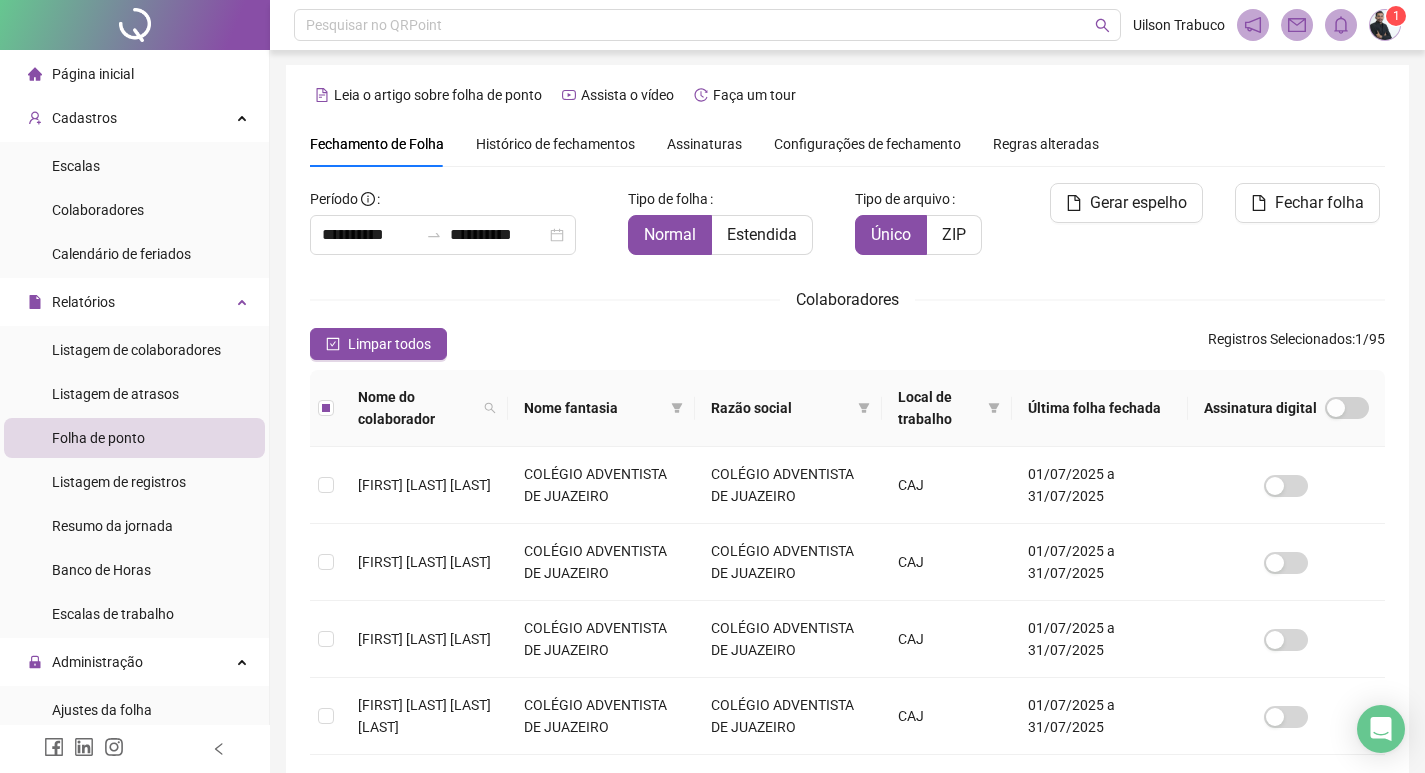 scroll, scrollTop: 0, scrollLeft: 0, axis: both 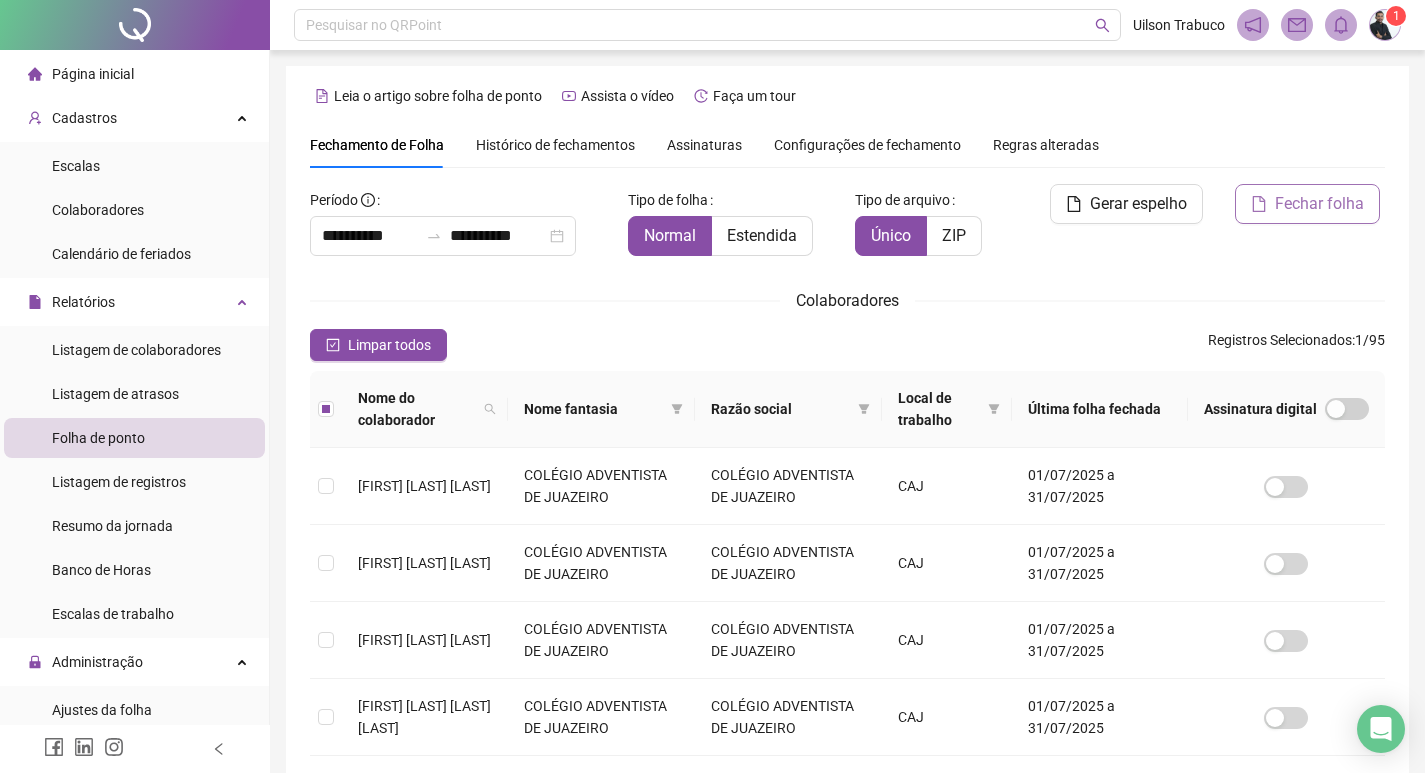 click on "Fechar folha" at bounding box center (1319, 204) 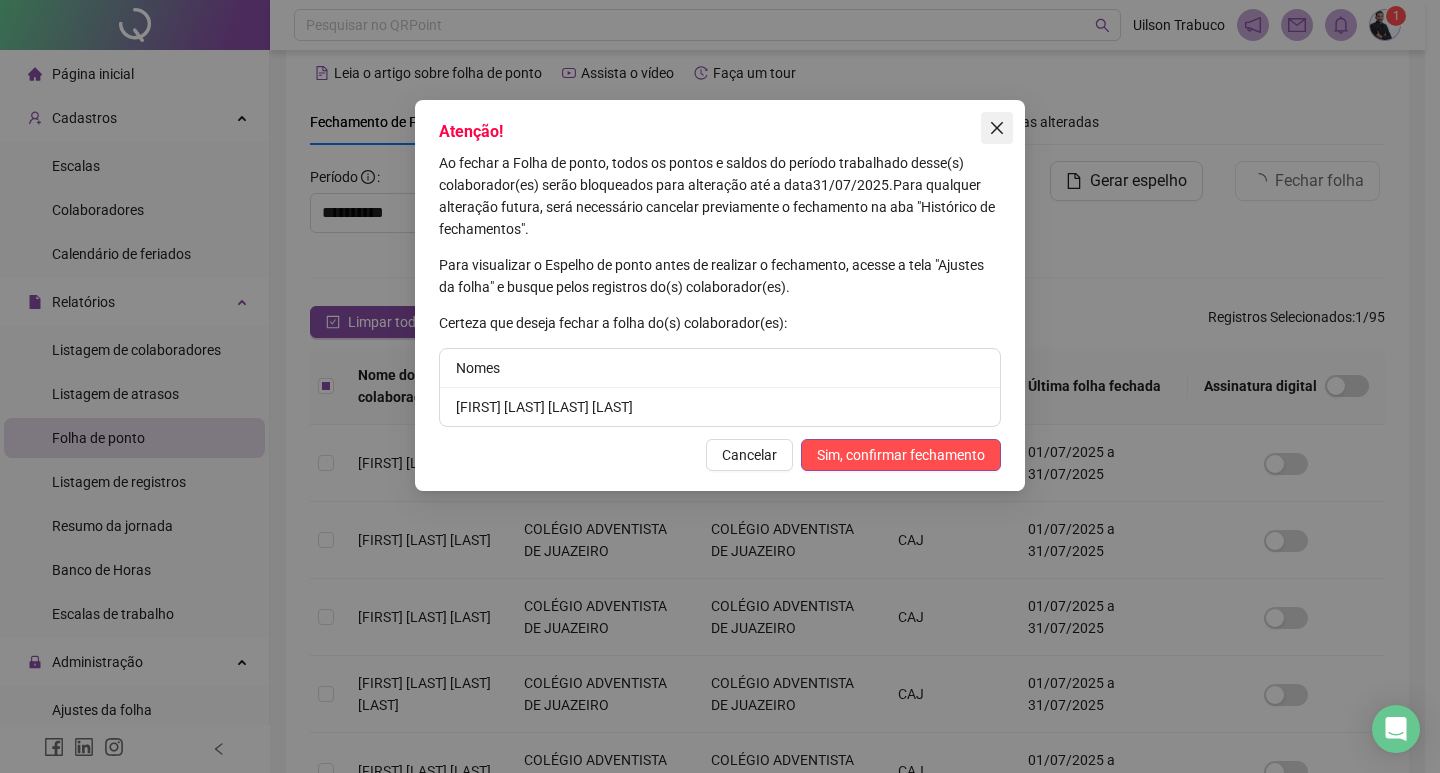 click 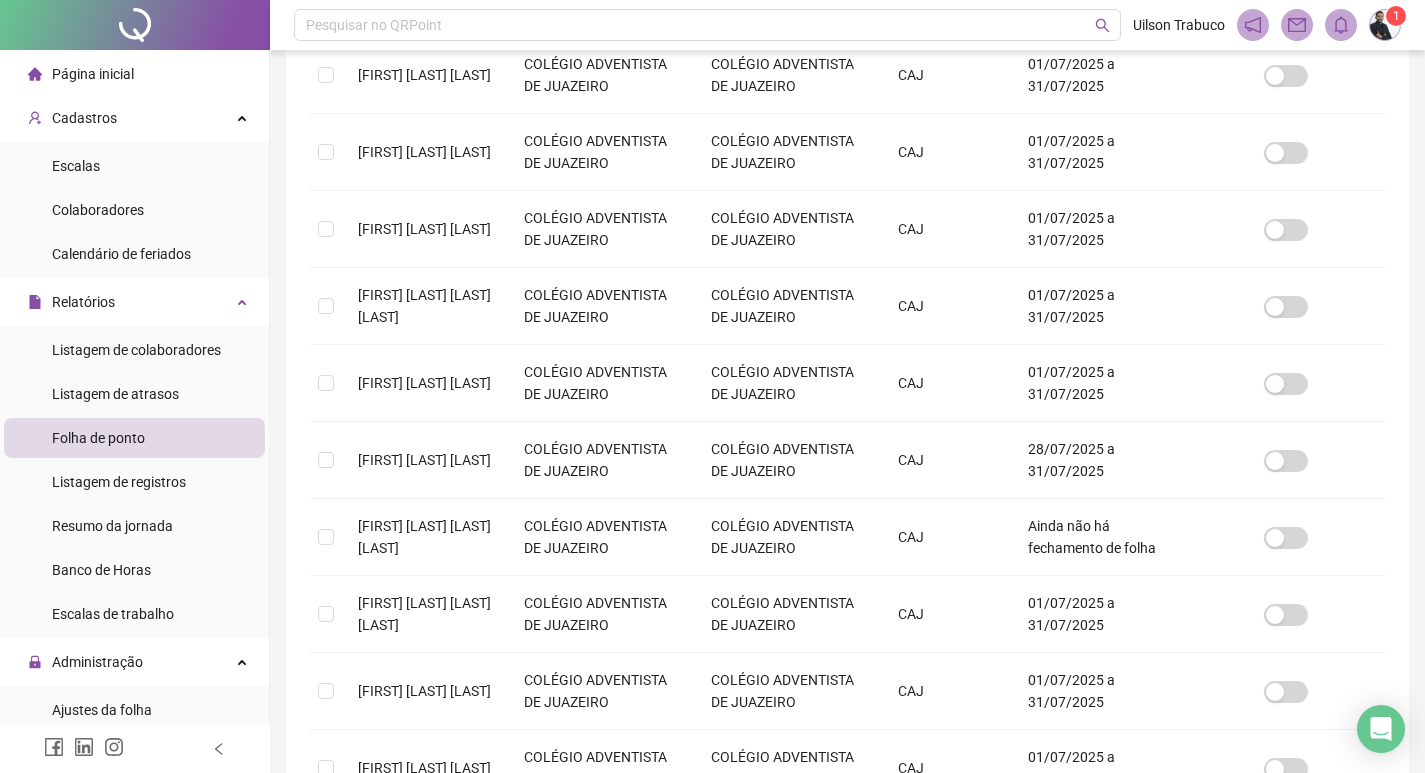 scroll, scrollTop: 423, scrollLeft: 0, axis: vertical 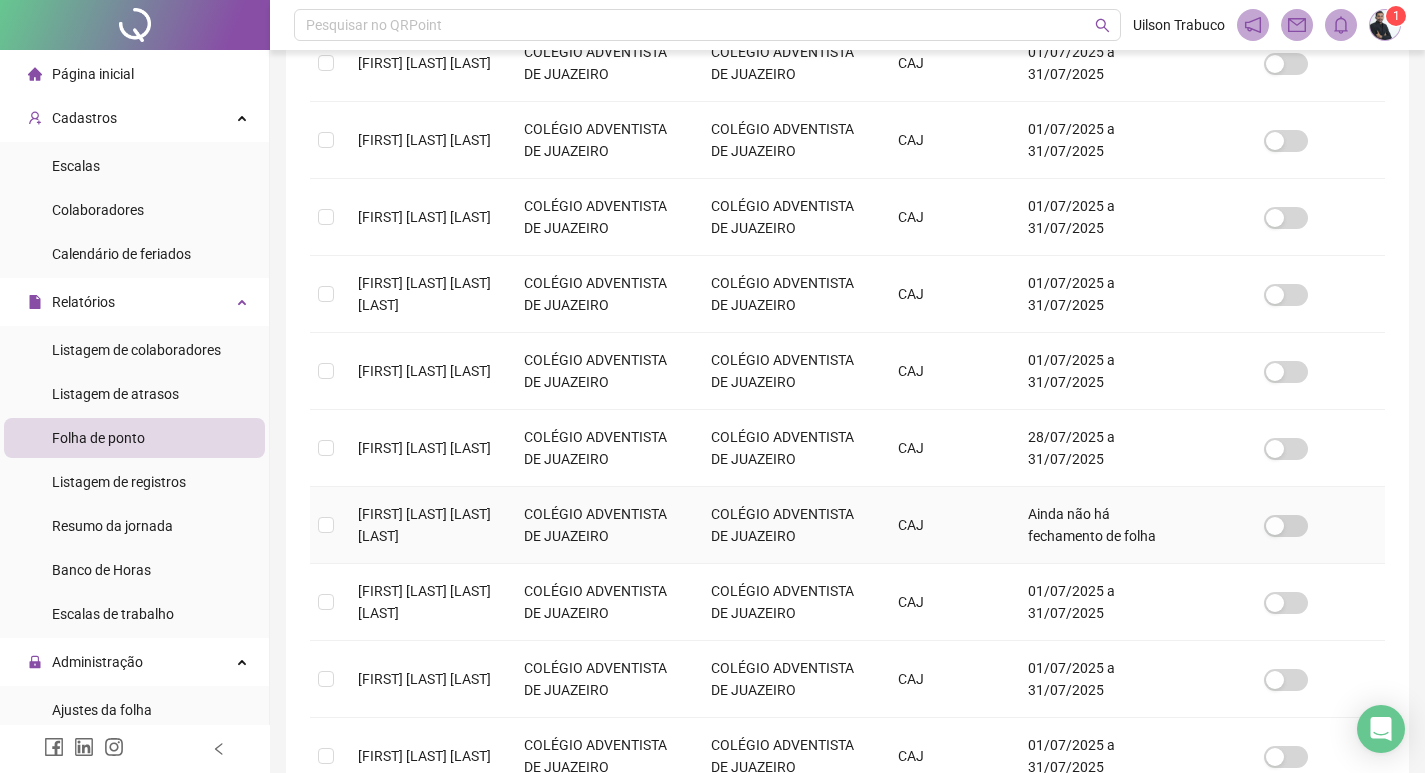 click on "COLÉGIO ADVENTISTA DE JUAZEIRO" at bounding box center (601, 525) 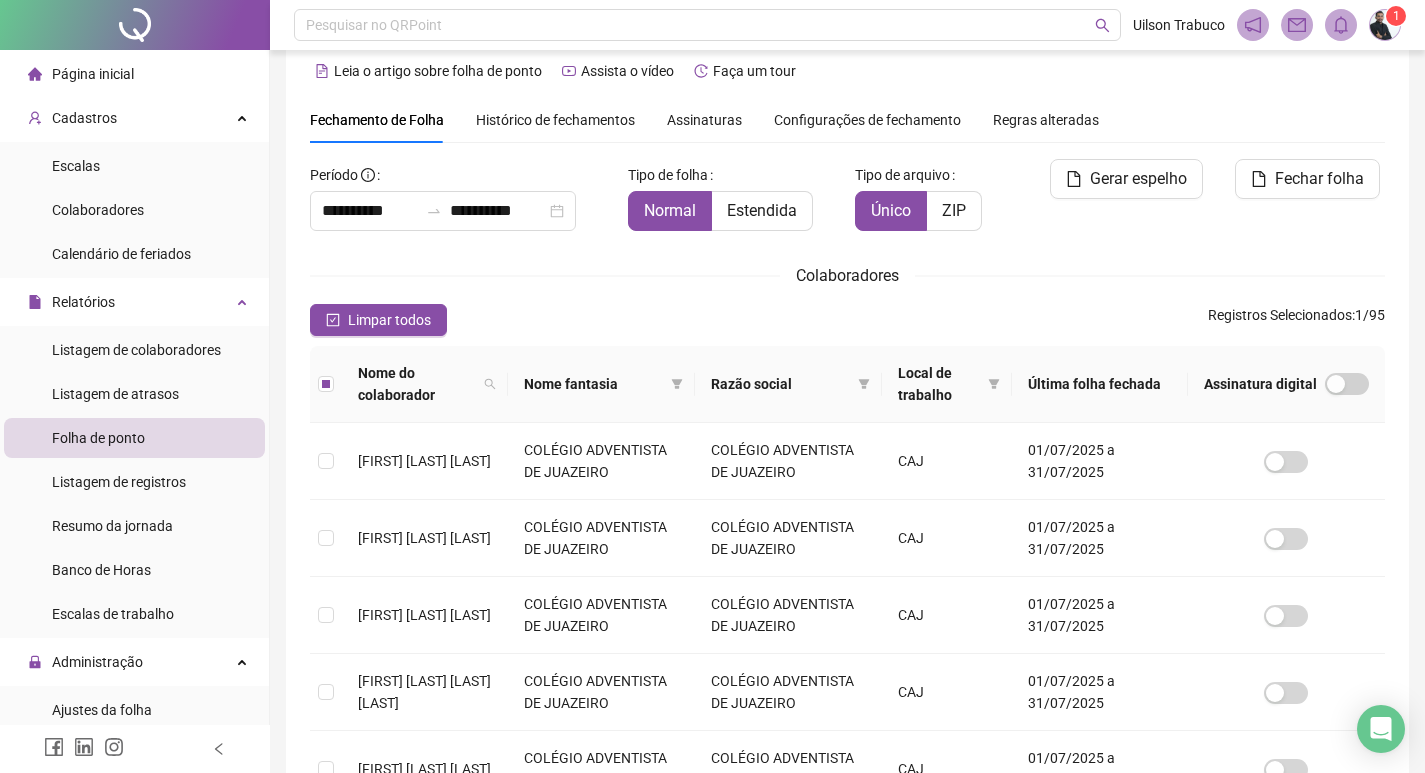 scroll, scrollTop: 23, scrollLeft: 0, axis: vertical 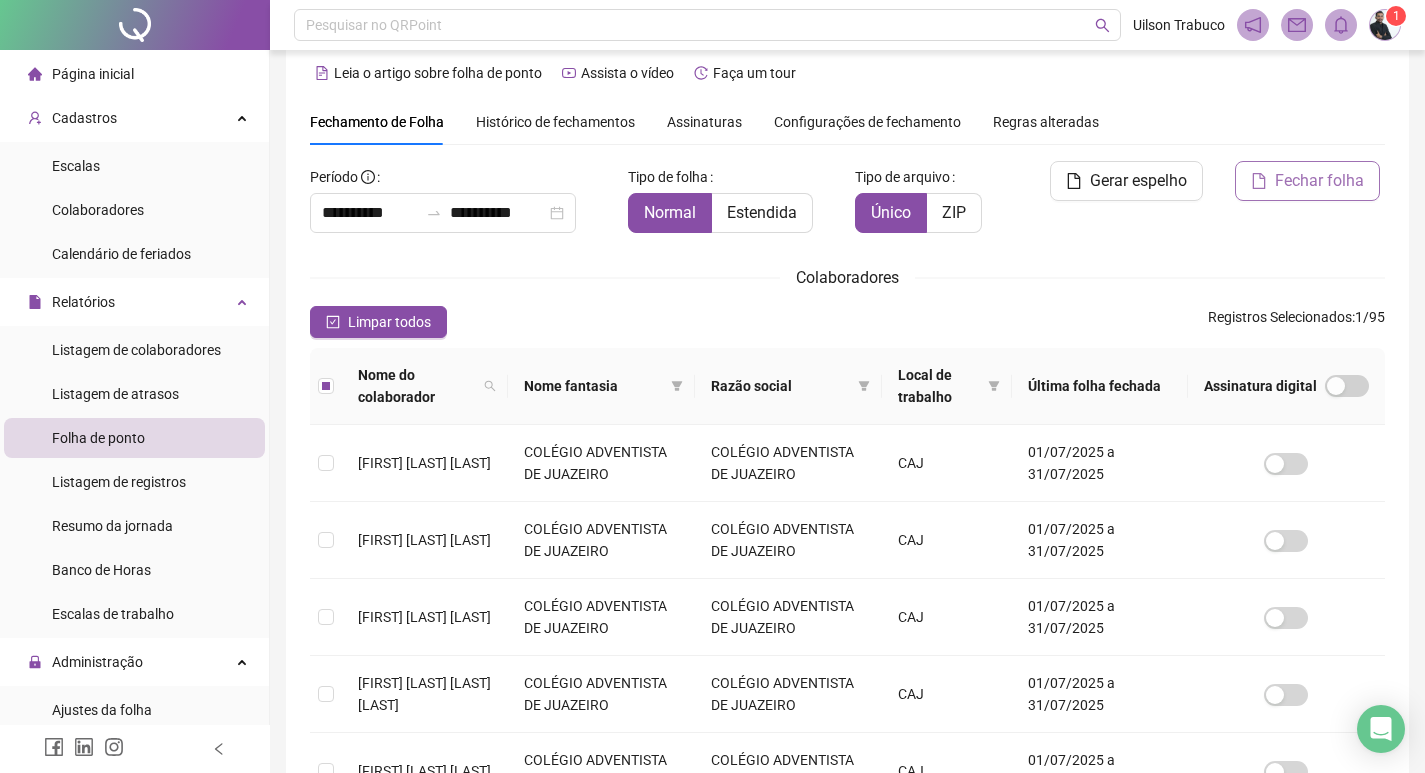 click on "Fechar folha" at bounding box center [1319, 181] 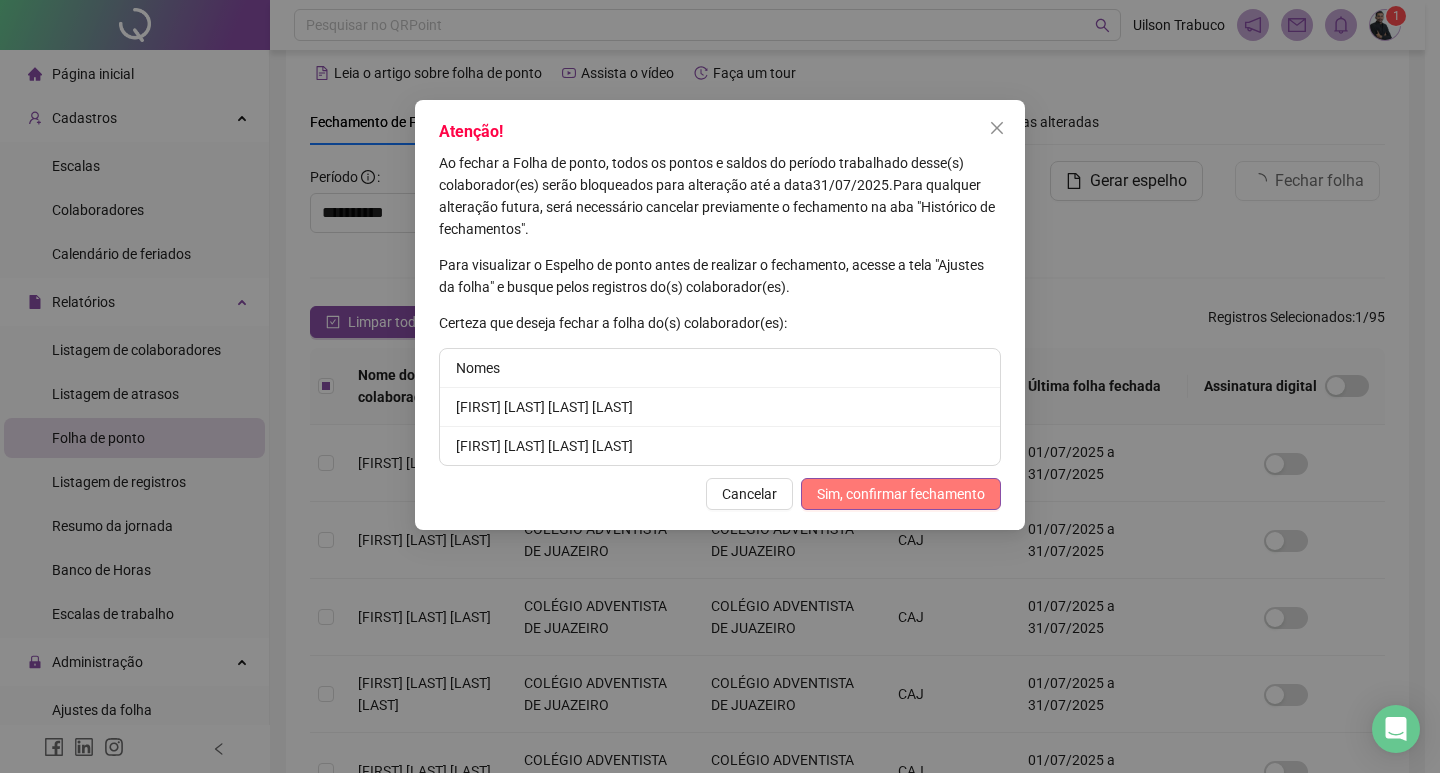 click on "Sim, confirmar fechamento" at bounding box center [901, 494] 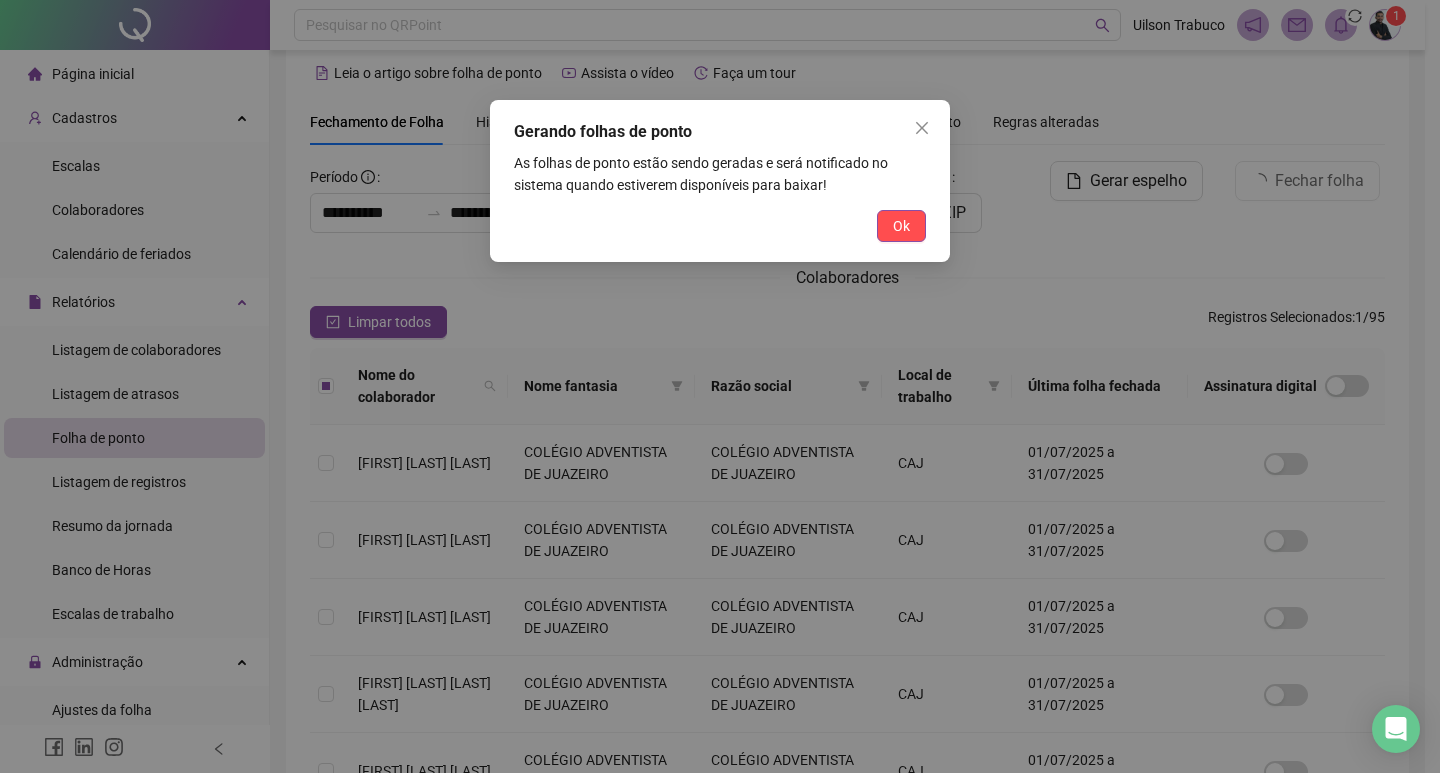 click on "As folhas de ponto estão sendo geradas e será notificado no
sistema quando estiverem disponíveis para baixar!" at bounding box center [720, 174] 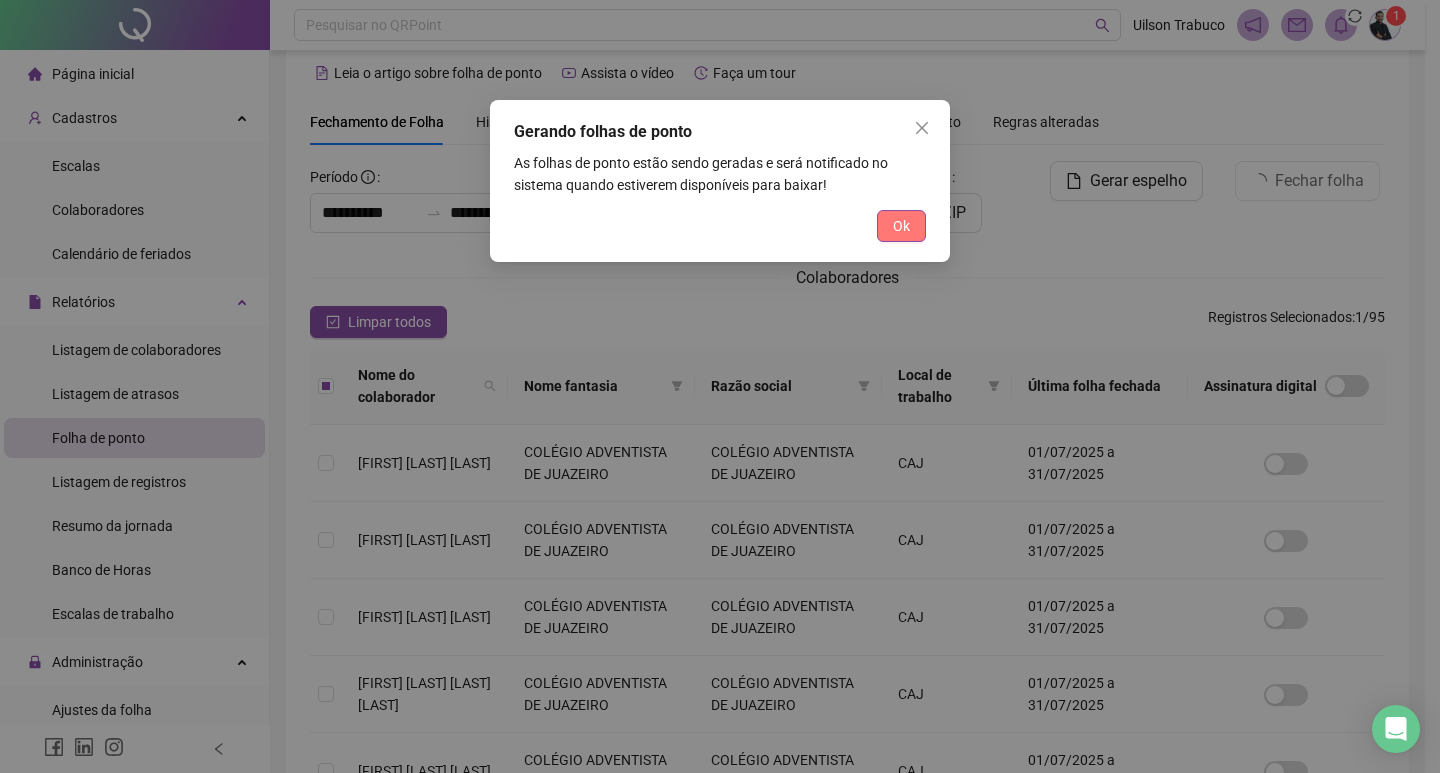 click on "Ok" at bounding box center [901, 226] 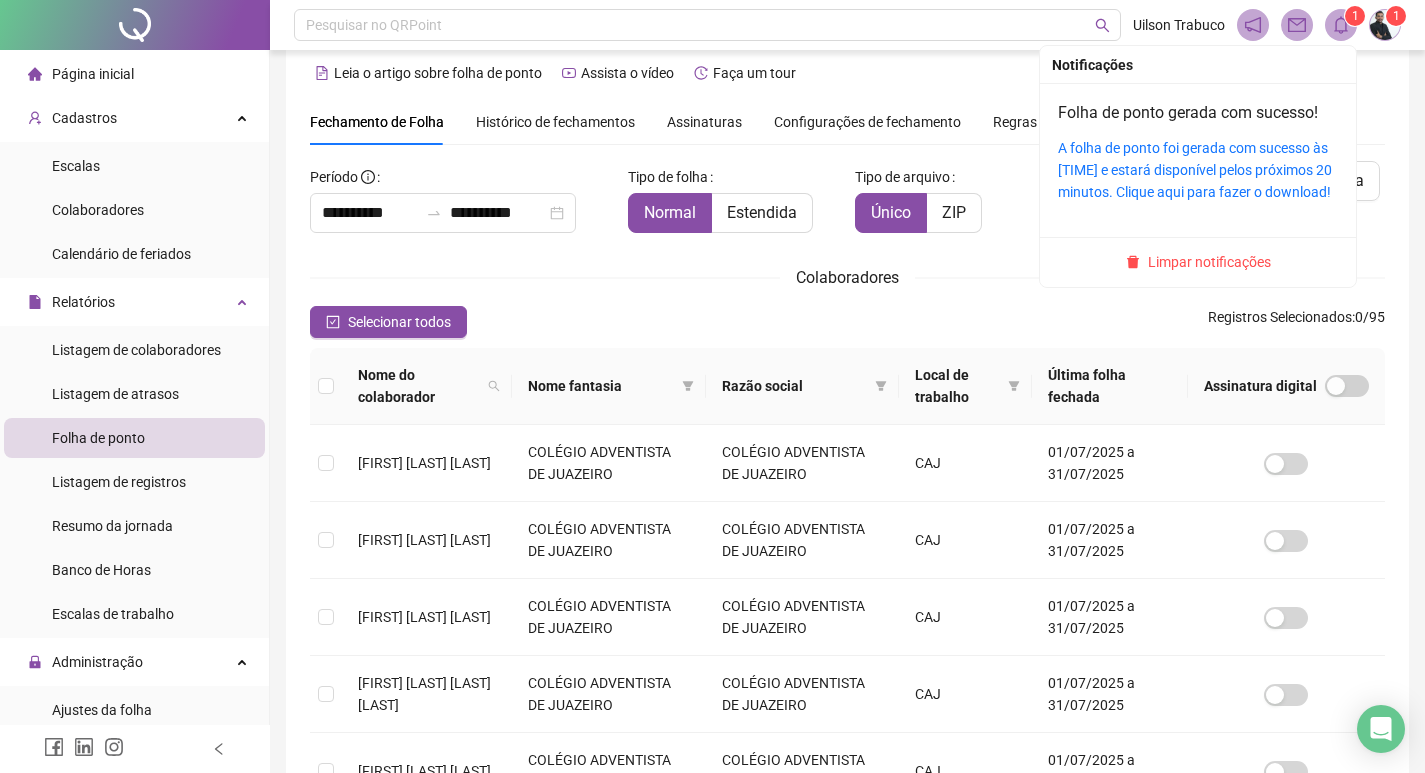 click on "1" at bounding box center (1355, 16) 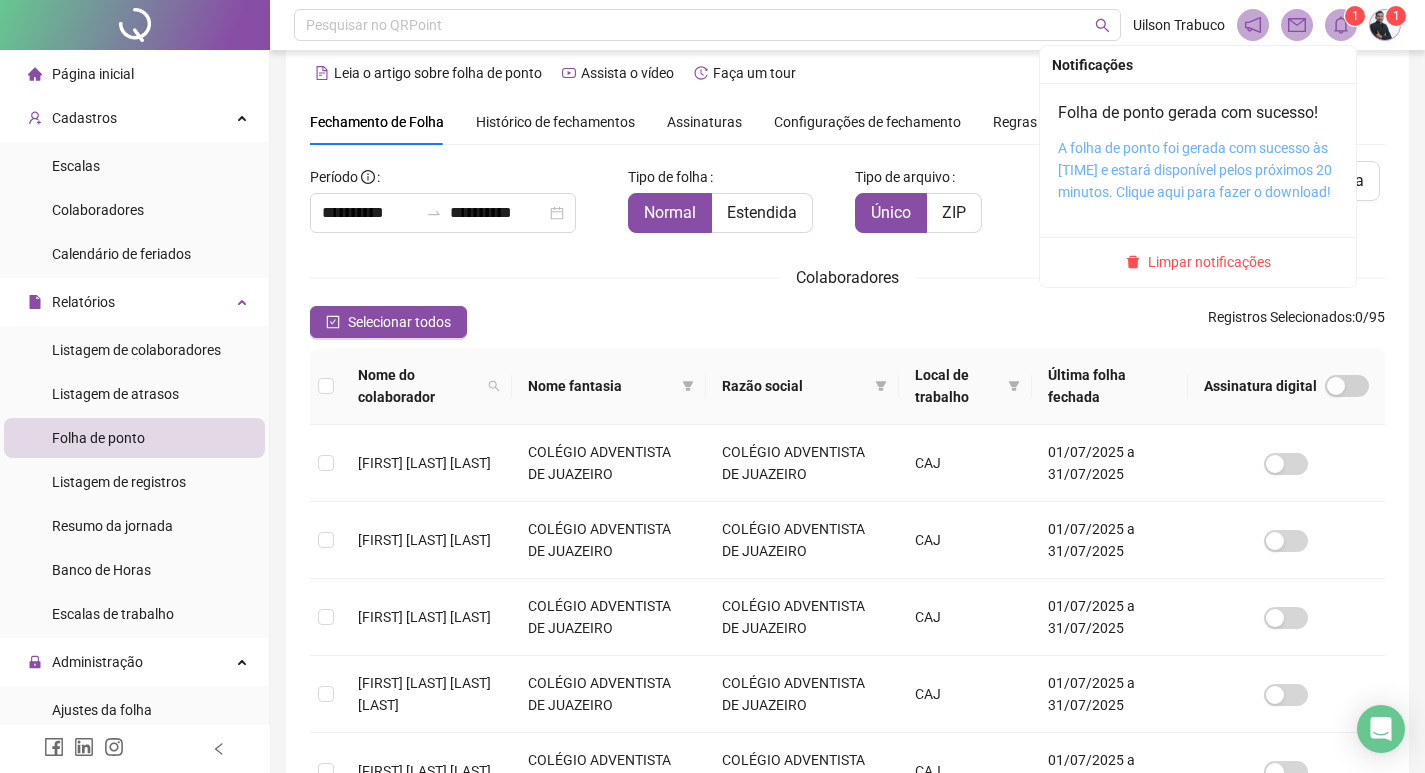 click on "A folha de ponto foi gerada com sucesso às [TIME] e estará disponível pelos próximos 20 minutos.
Clique aqui para fazer o download!" at bounding box center [1195, 170] 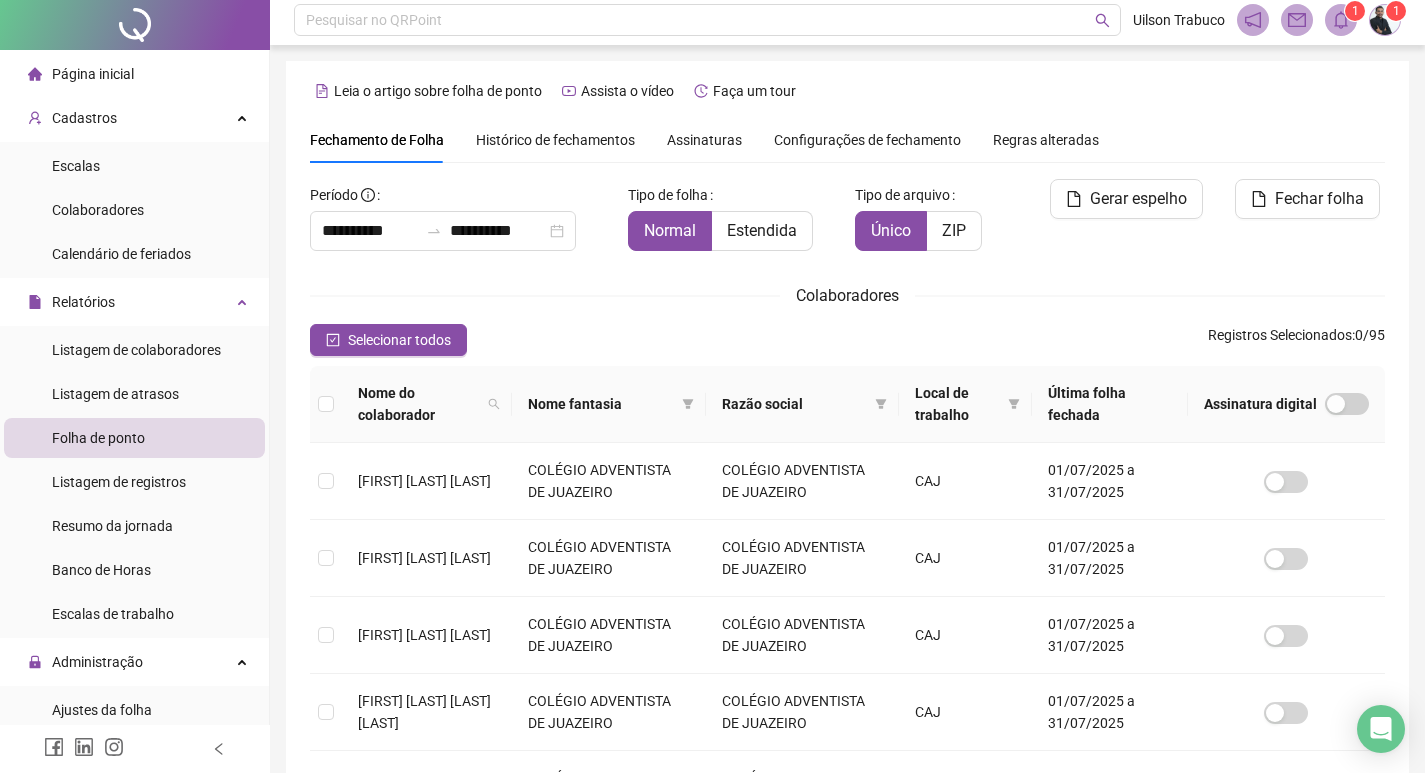 scroll, scrollTop: 0, scrollLeft: 0, axis: both 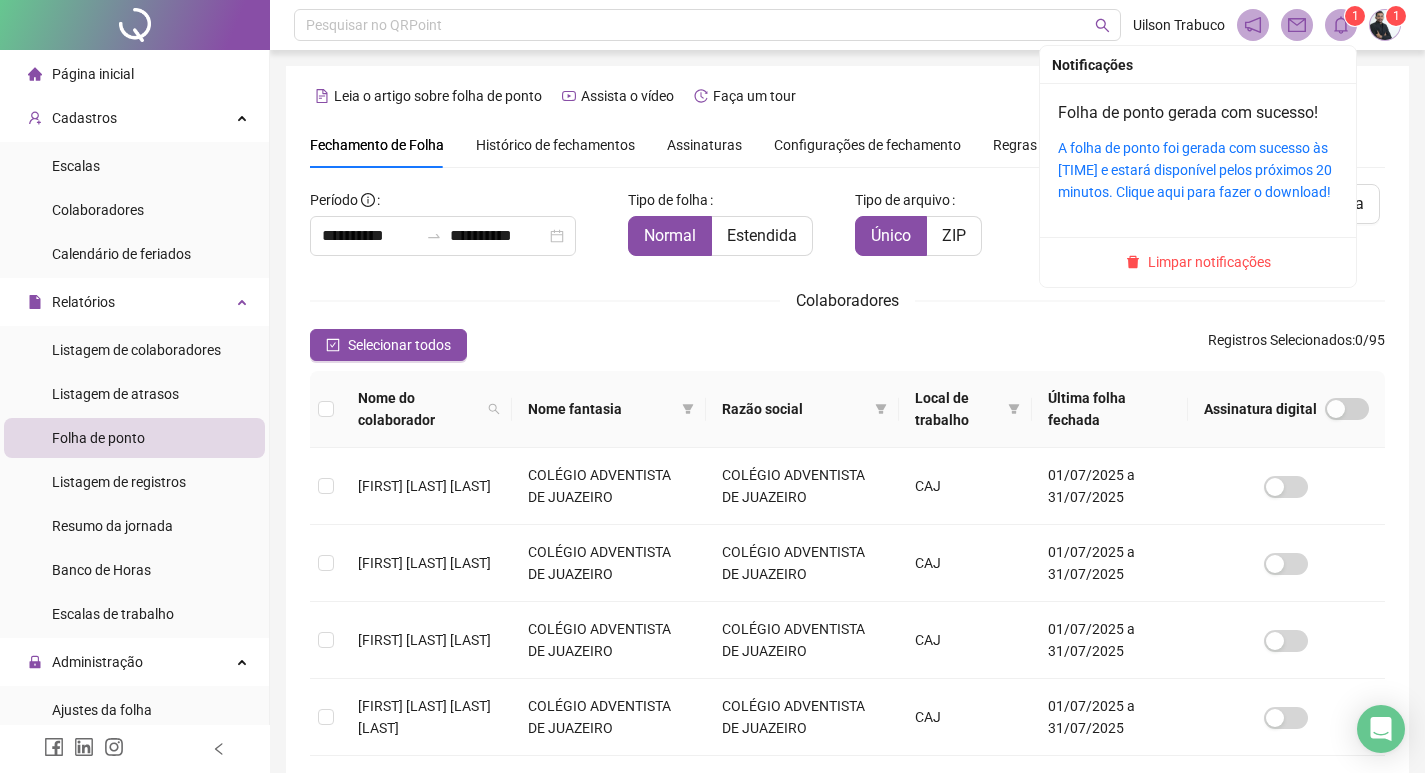 click on "1" at bounding box center [1355, 16] 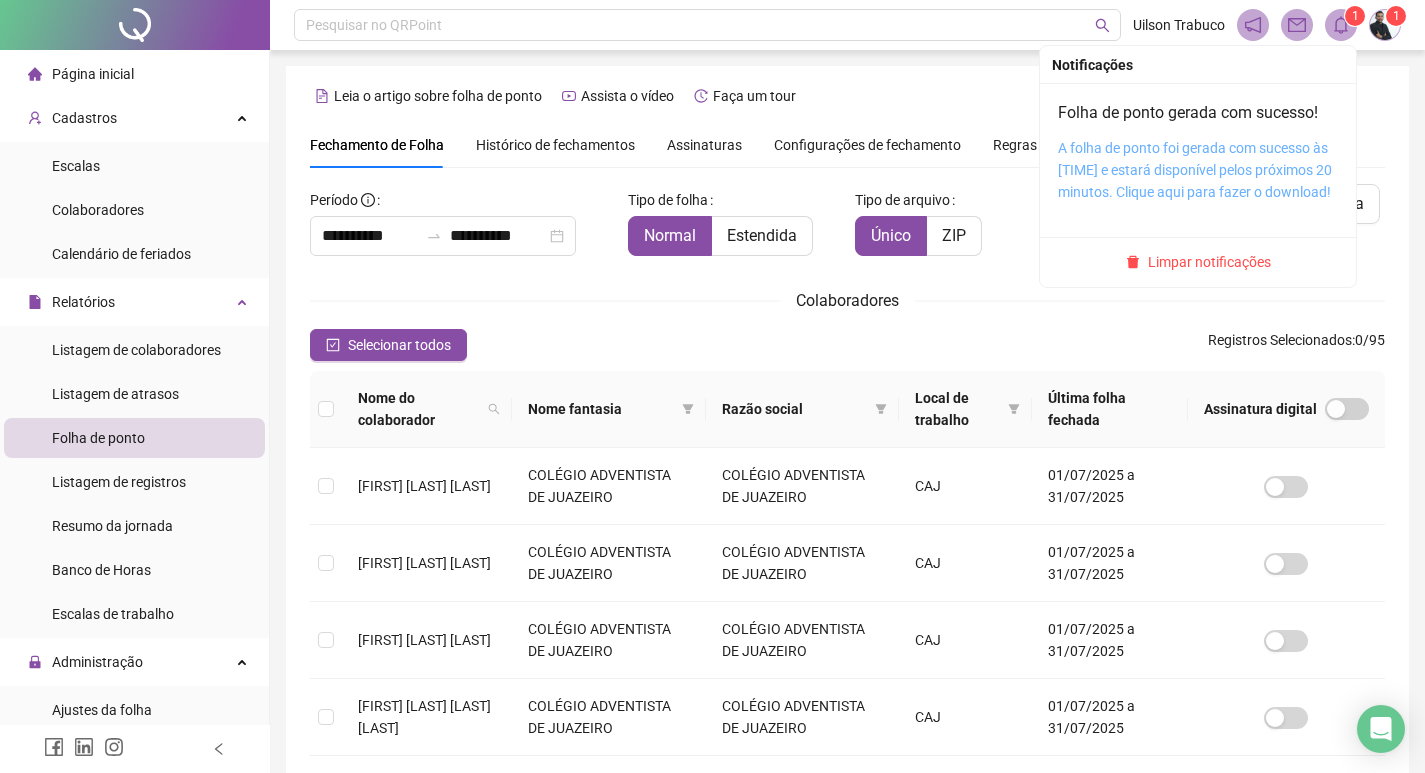 click on "A folha de ponto foi gerada com sucesso às [TIME] e estará disponível pelos próximos 20 minutos.
Clique aqui para fazer o download!" at bounding box center [1195, 170] 